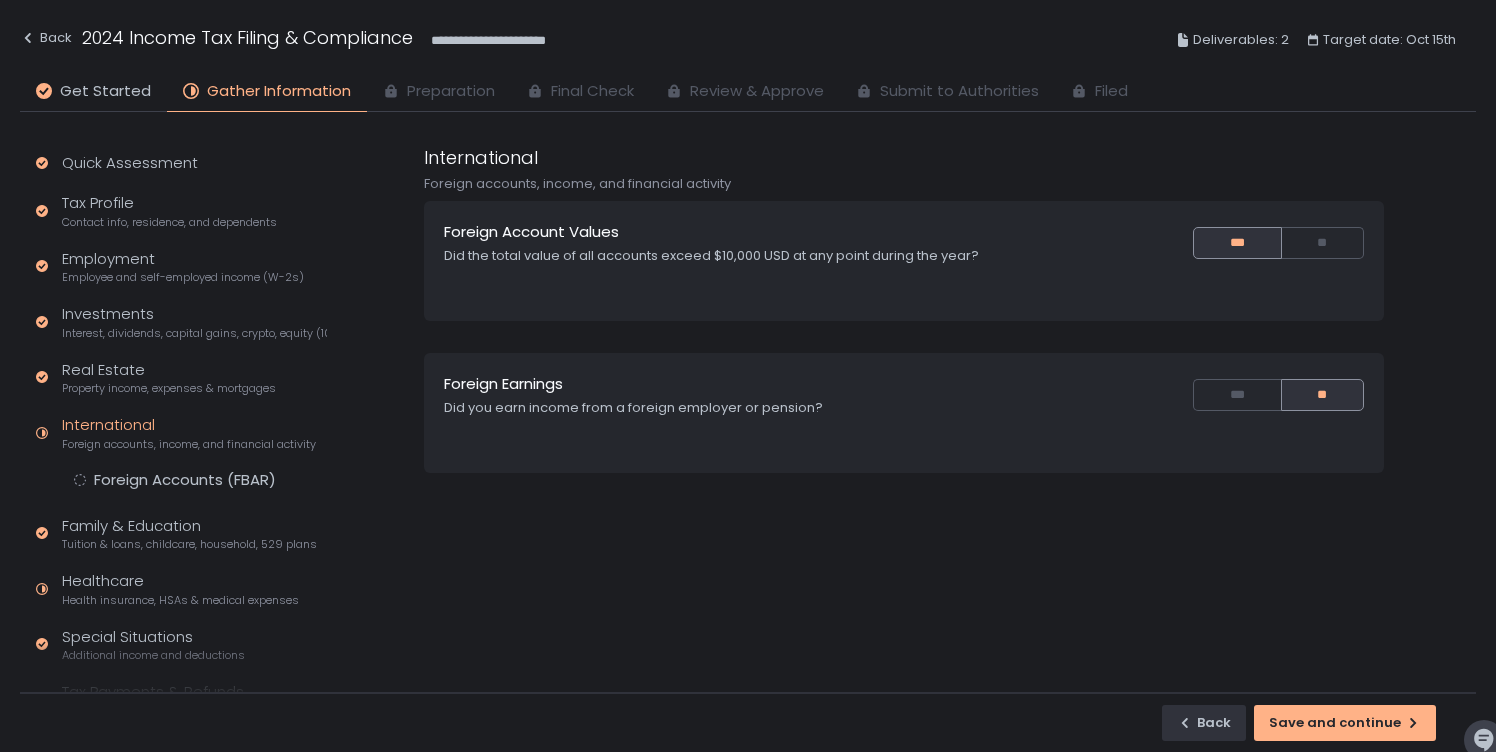 scroll, scrollTop: 0, scrollLeft: 0, axis: both 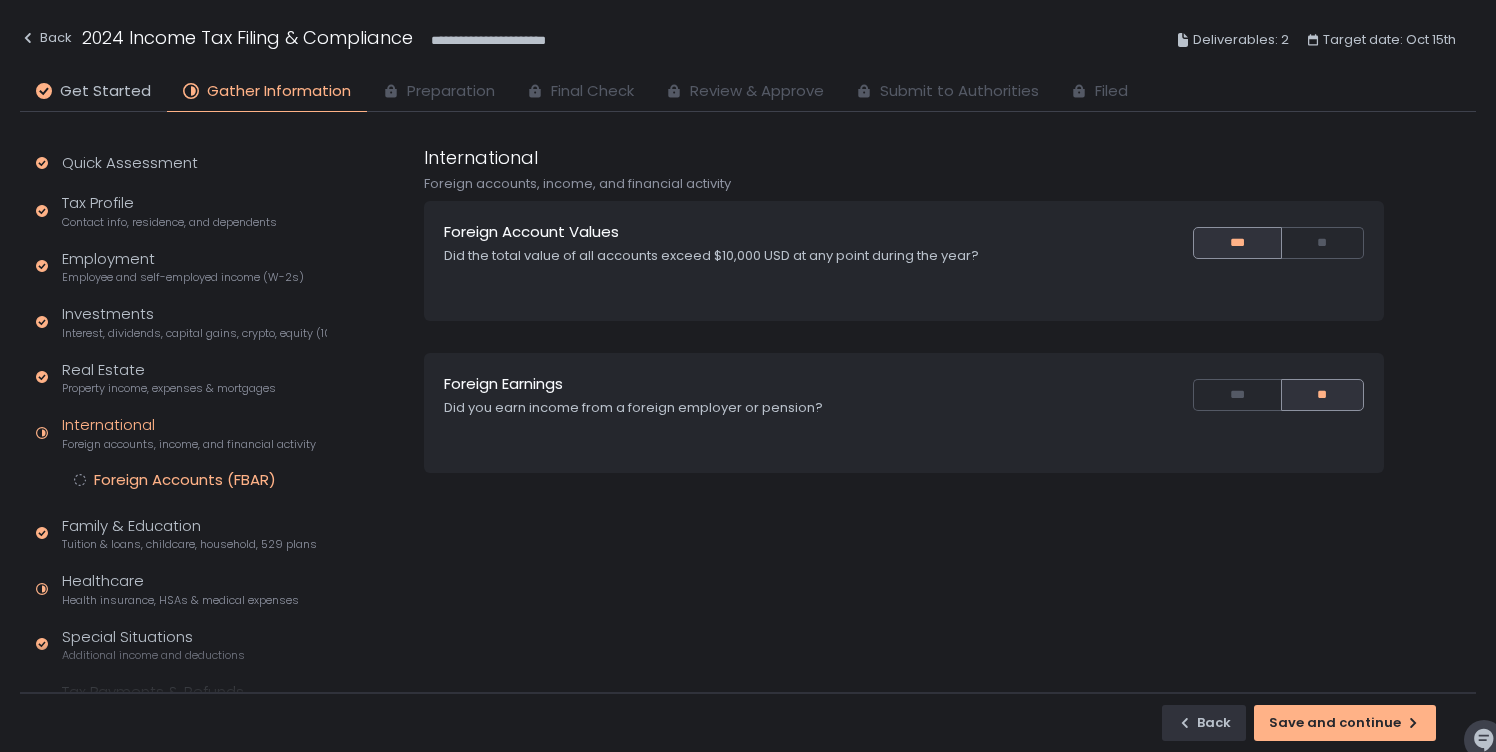 click on "Foreign Accounts (FBAR)" 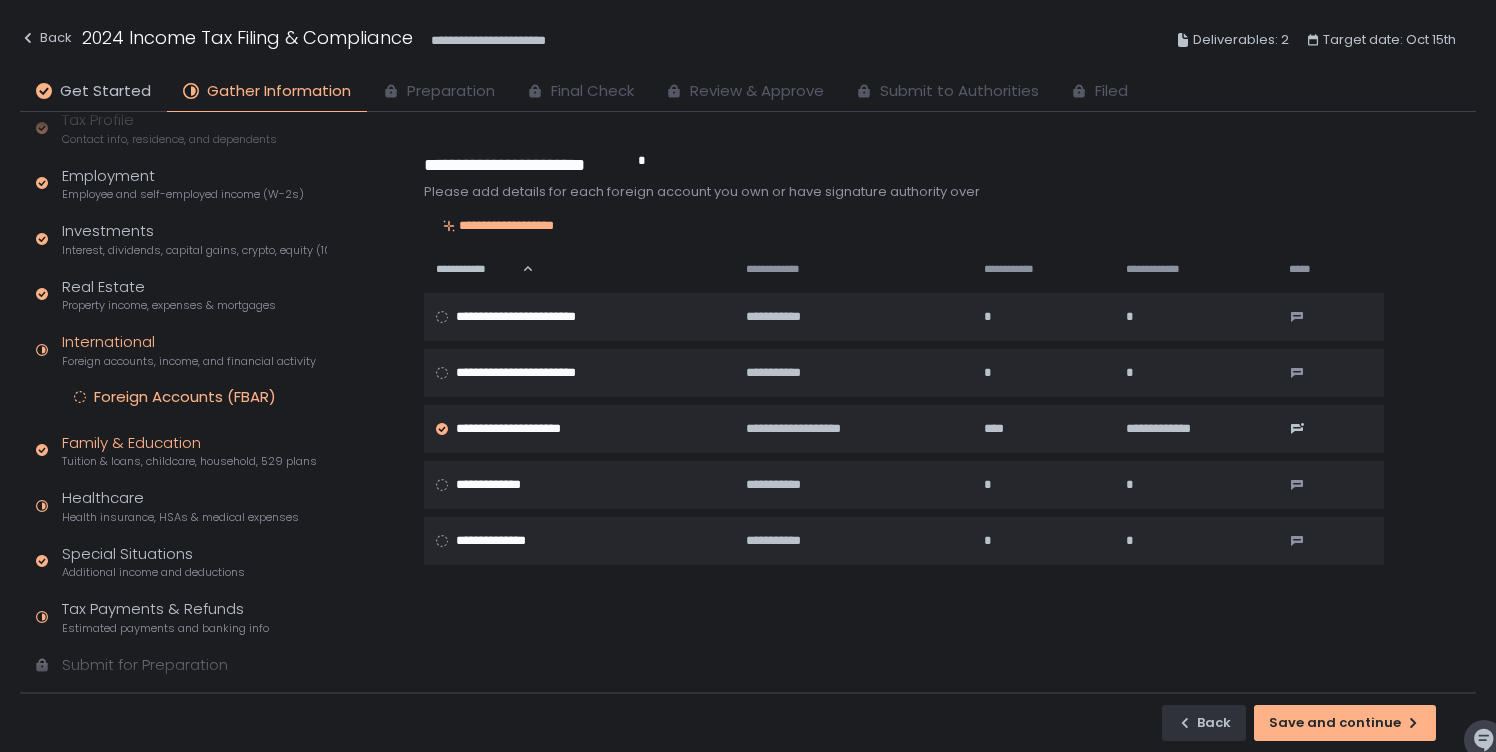 scroll, scrollTop: 84, scrollLeft: 0, axis: vertical 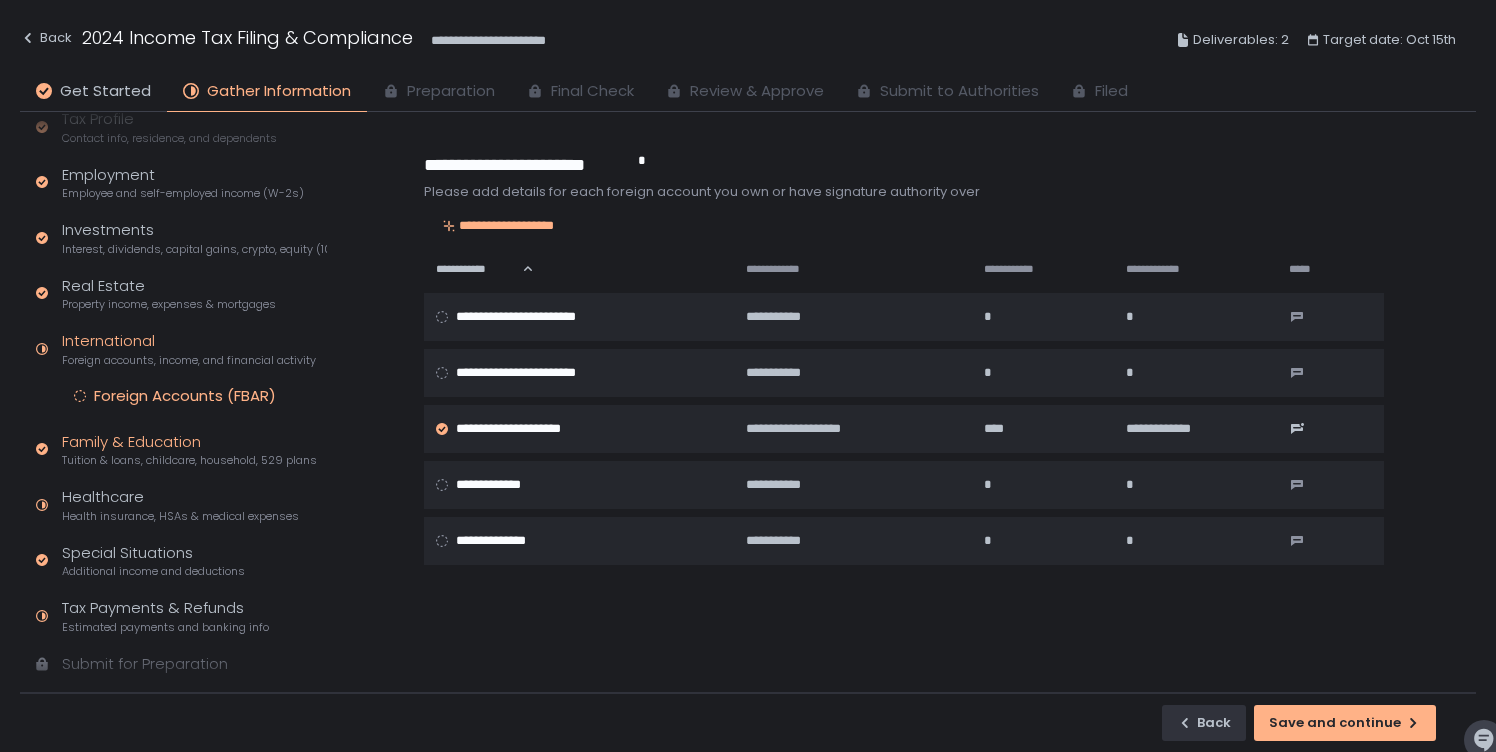 click on "Tuition & loans, childcare, household, 529 plans" 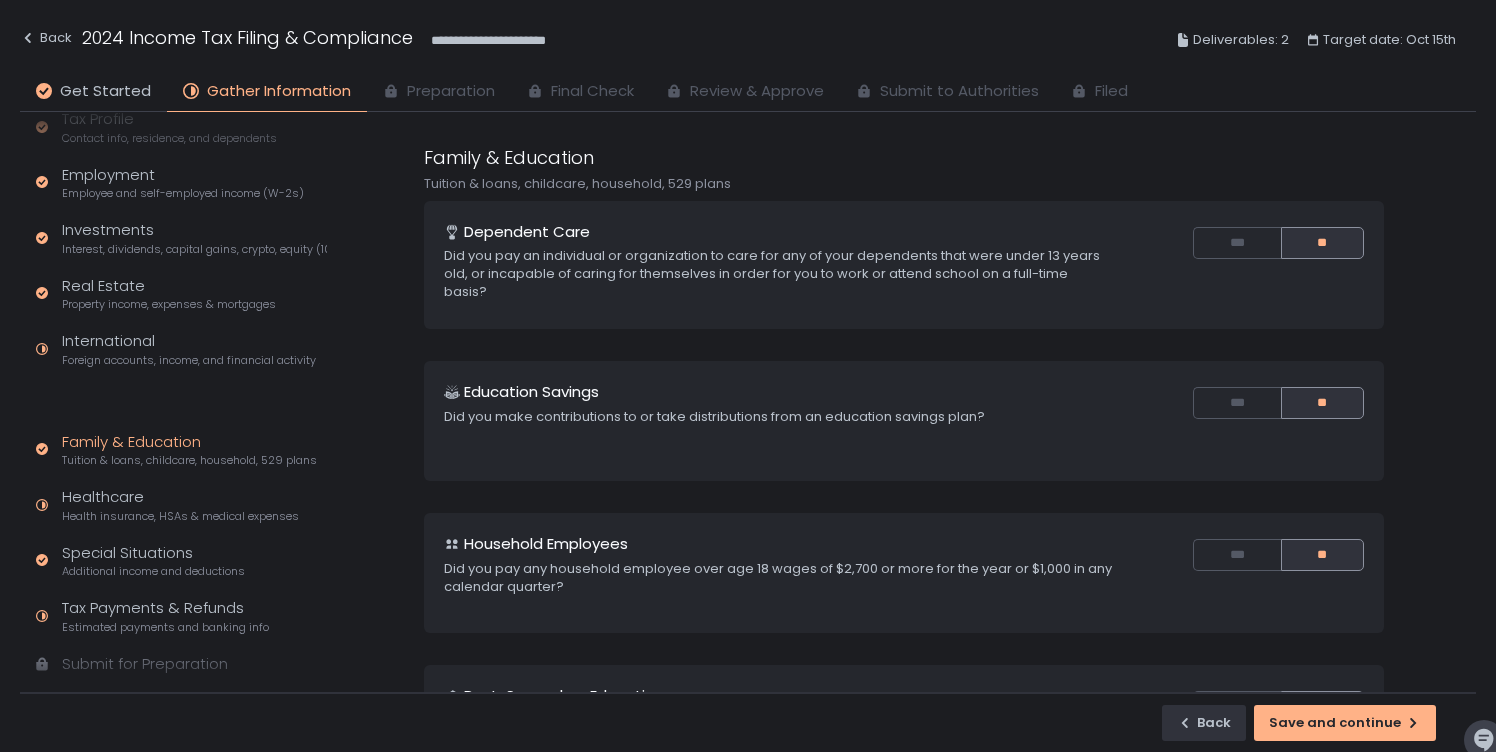 scroll, scrollTop: 80, scrollLeft: 0, axis: vertical 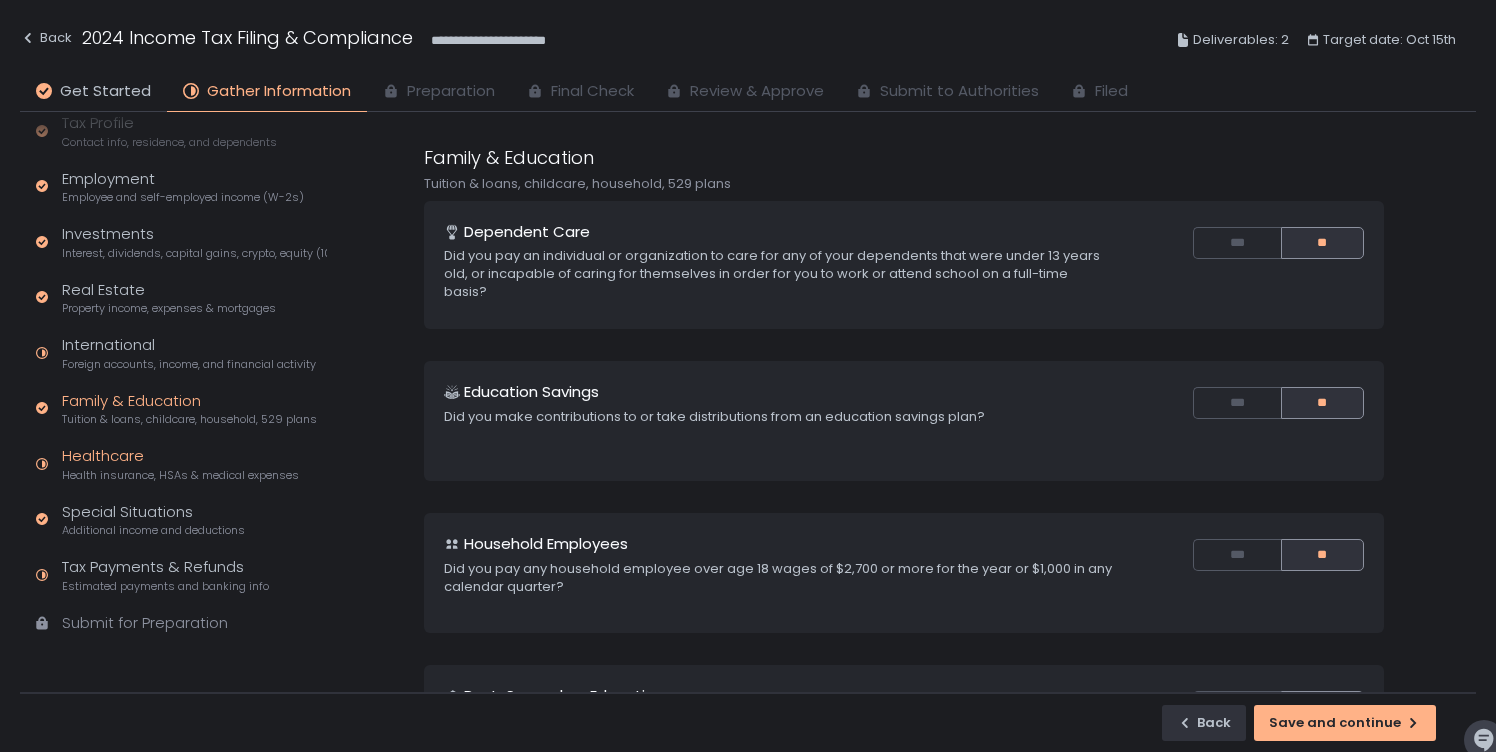 click on "Healthcare Health insurance, HSAs & medical expenses" 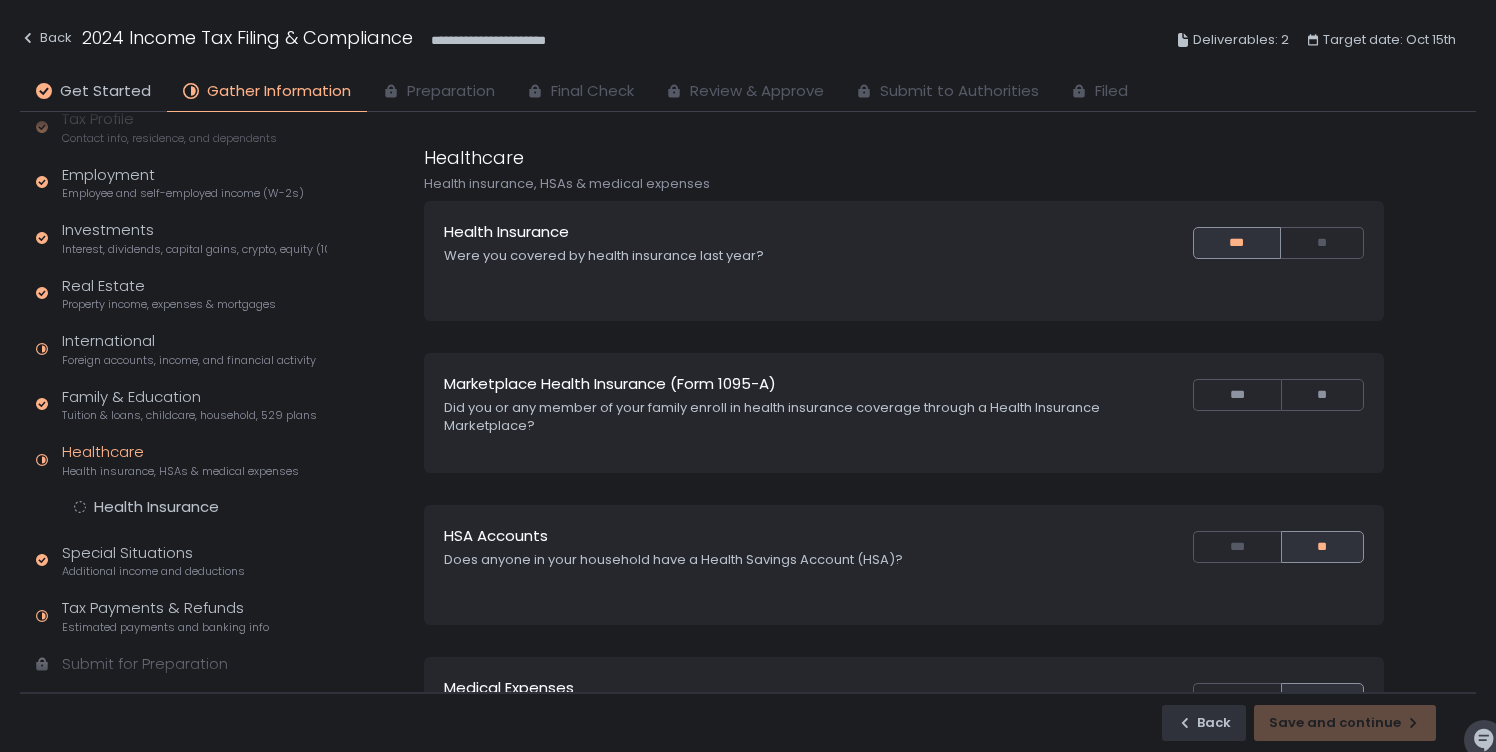 scroll, scrollTop: 125, scrollLeft: 0, axis: vertical 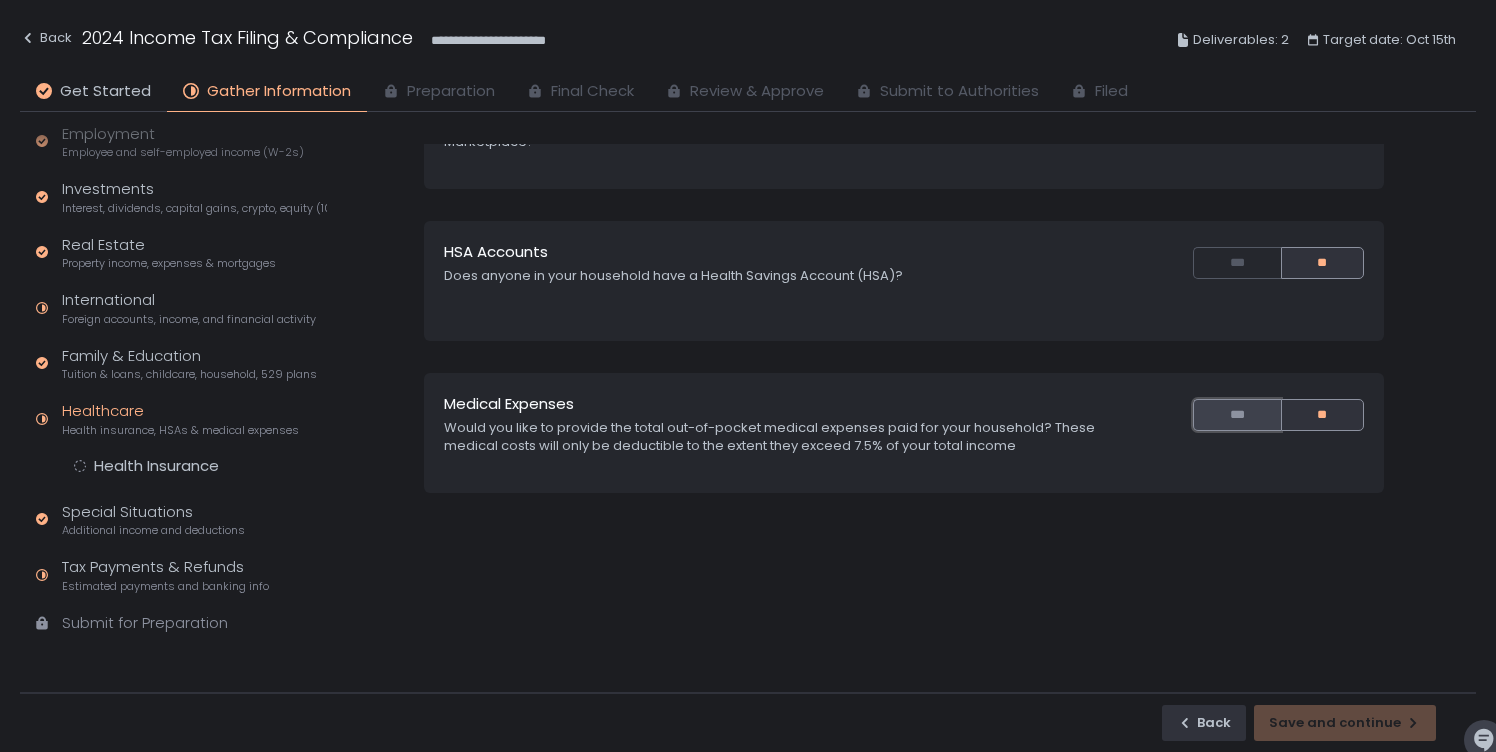 click on "***" at bounding box center (1236, 415) 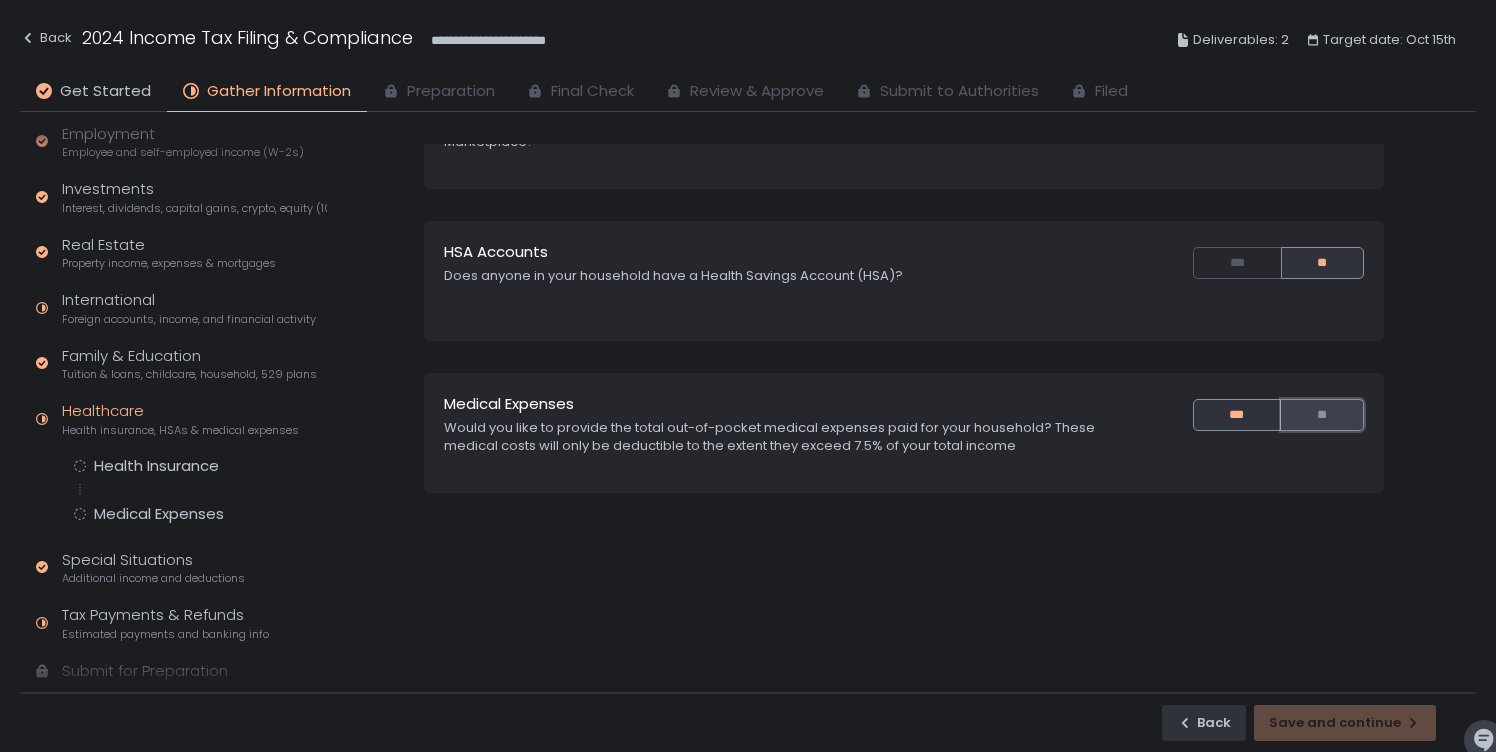 click on "**" at bounding box center (1322, 415) 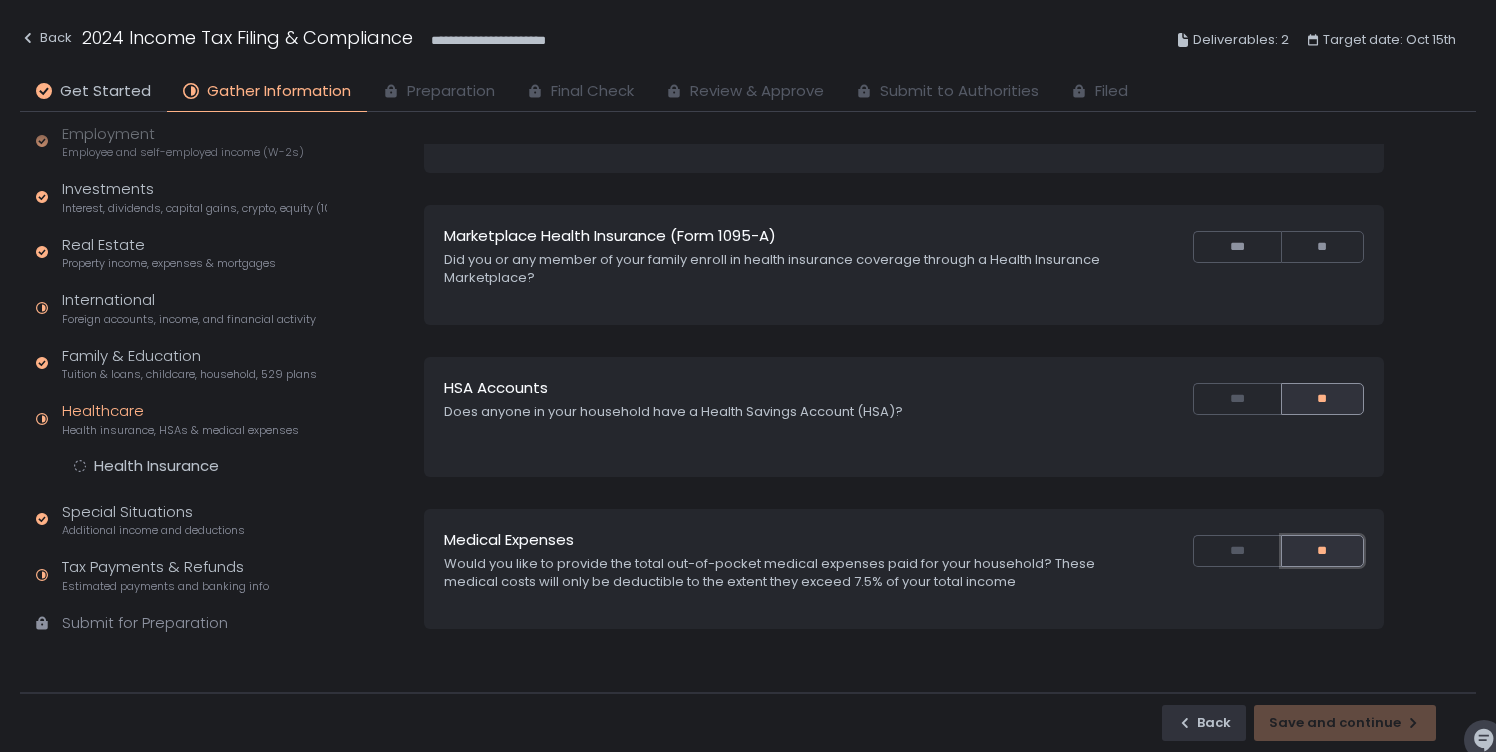 scroll, scrollTop: 194, scrollLeft: 0, axis: vertical 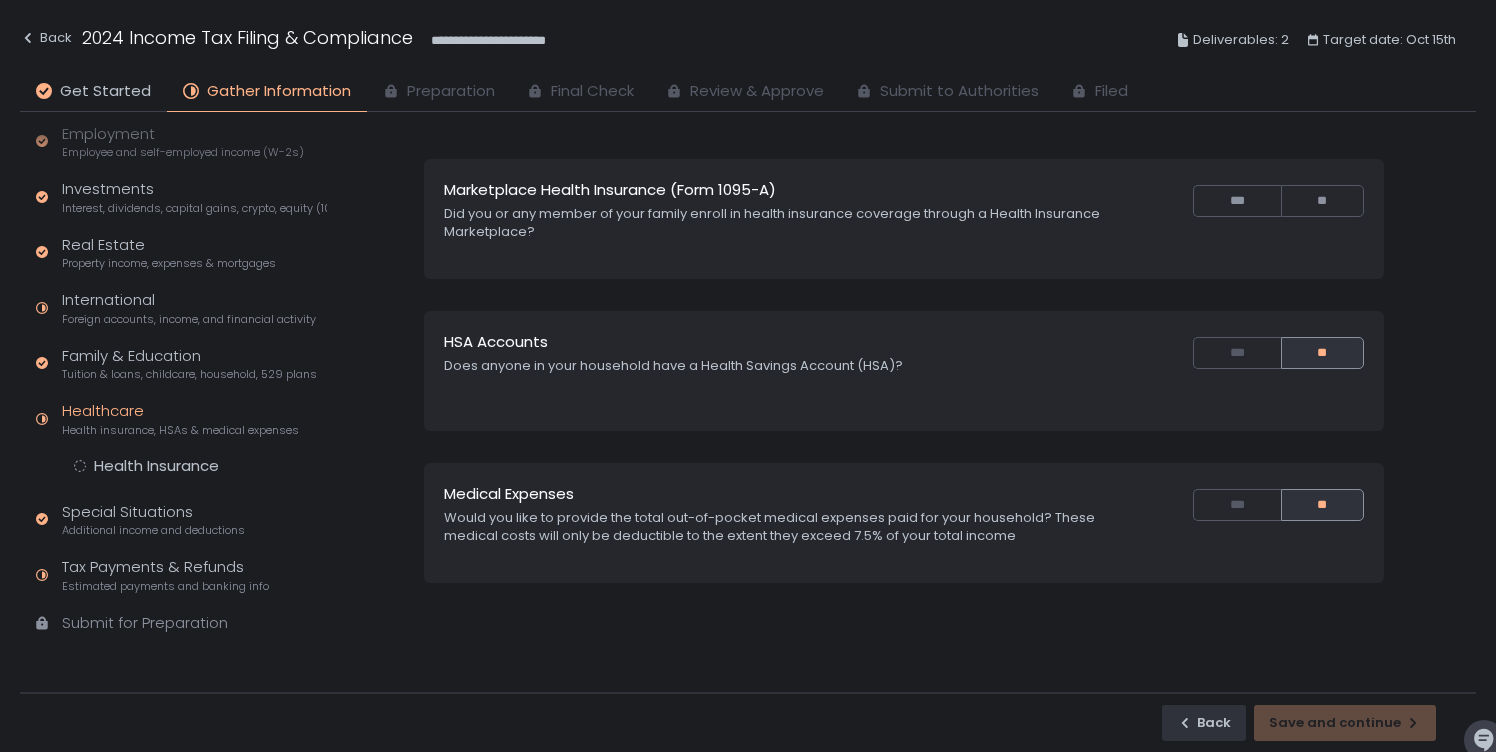 click on "Quick Assessment Tax Profile Contact info, residence, and dependents Employment Employee and self-employed income (W-2s) Investments Interest, dividends, capital gains, crypto, equity (1099s, K-1s) Real Estate Property income, expenses & mortgages International Foreign accounts, income, and financial activity Family & Education Tuition & loans, childcare, household, 529 plans Healthcare Health insurance, HSAs & medical expenses Health Insurance Special Situations Additional income and deductions Tax Payments & Refunds Estimated payments and banking info Submit for Preparation" 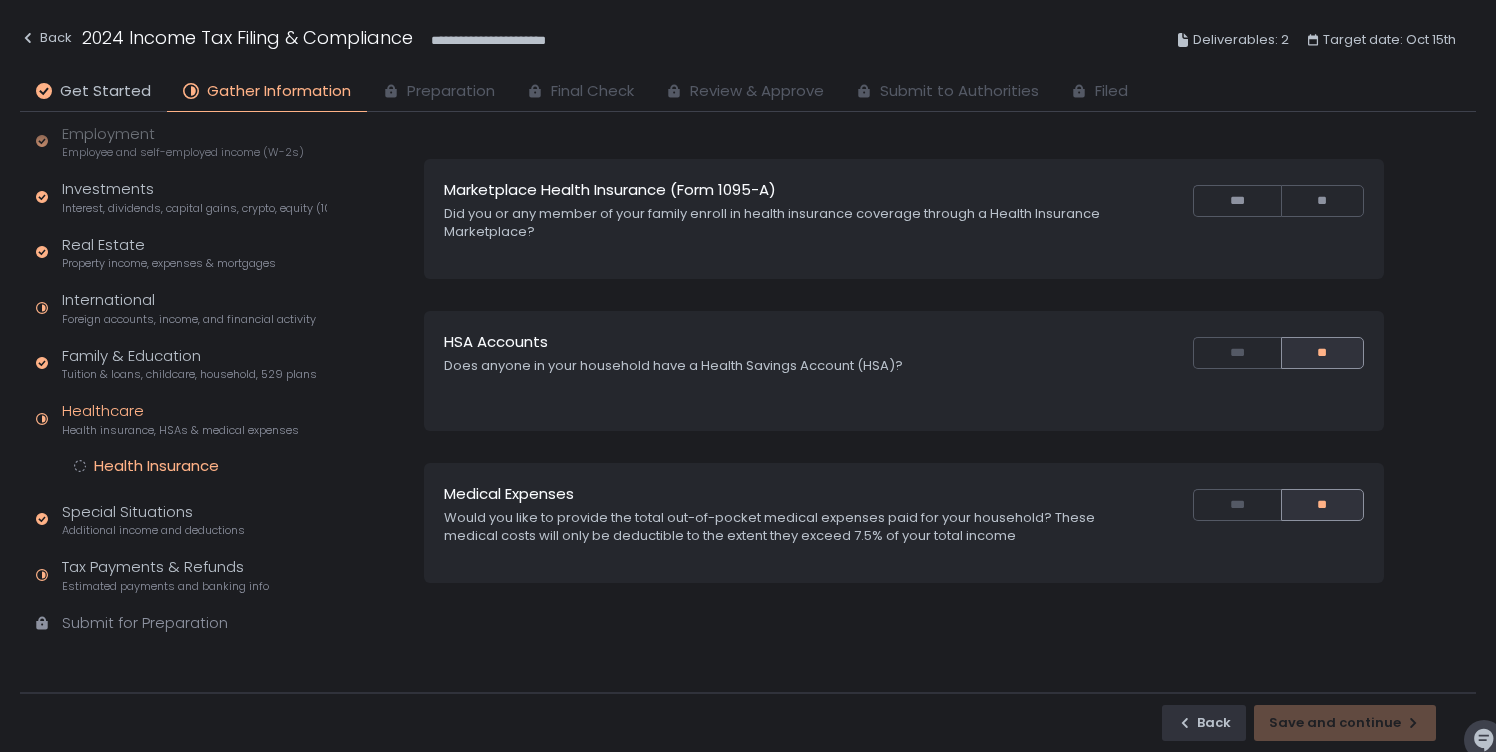 click on "Health Insurance" 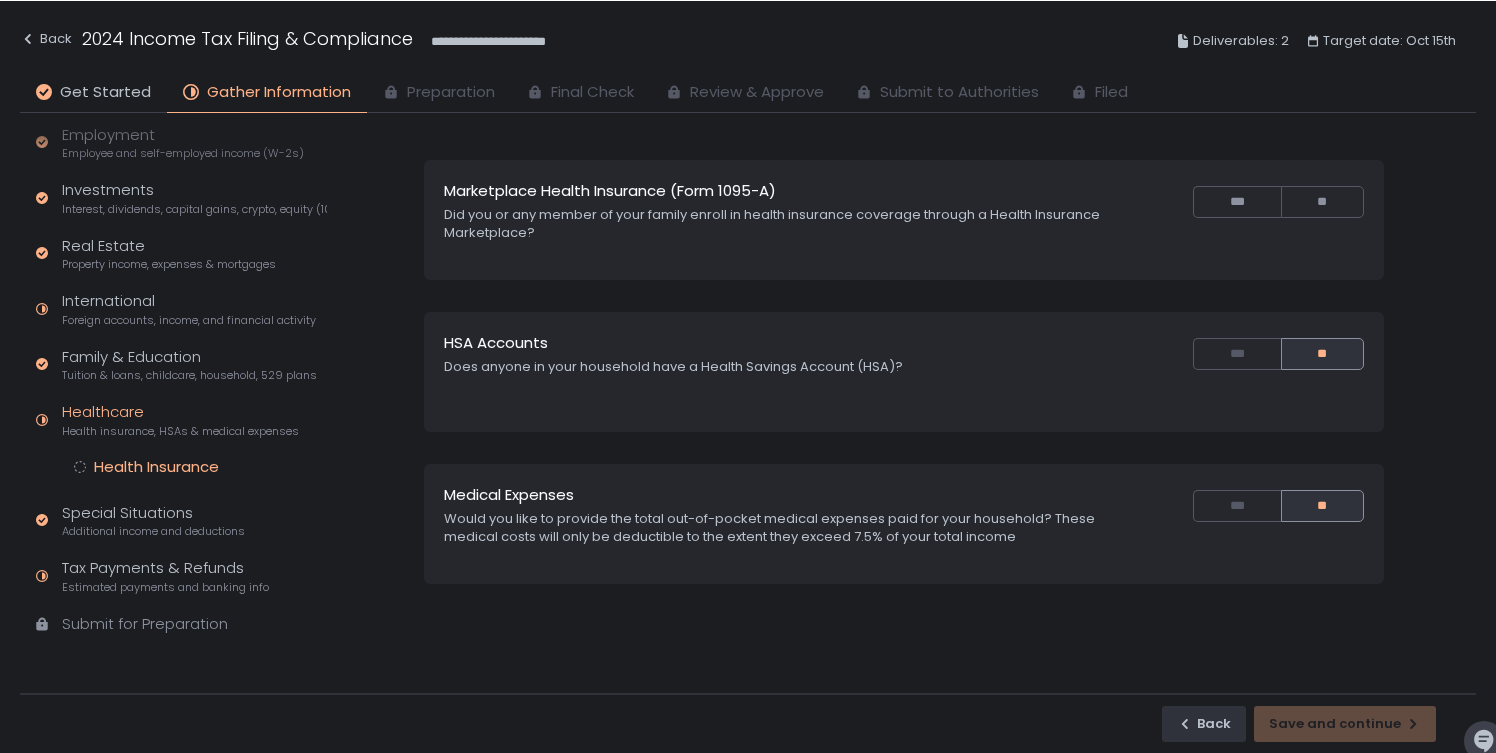 scroll, scrollTop: 0, scrollLeft: 0, axis: both 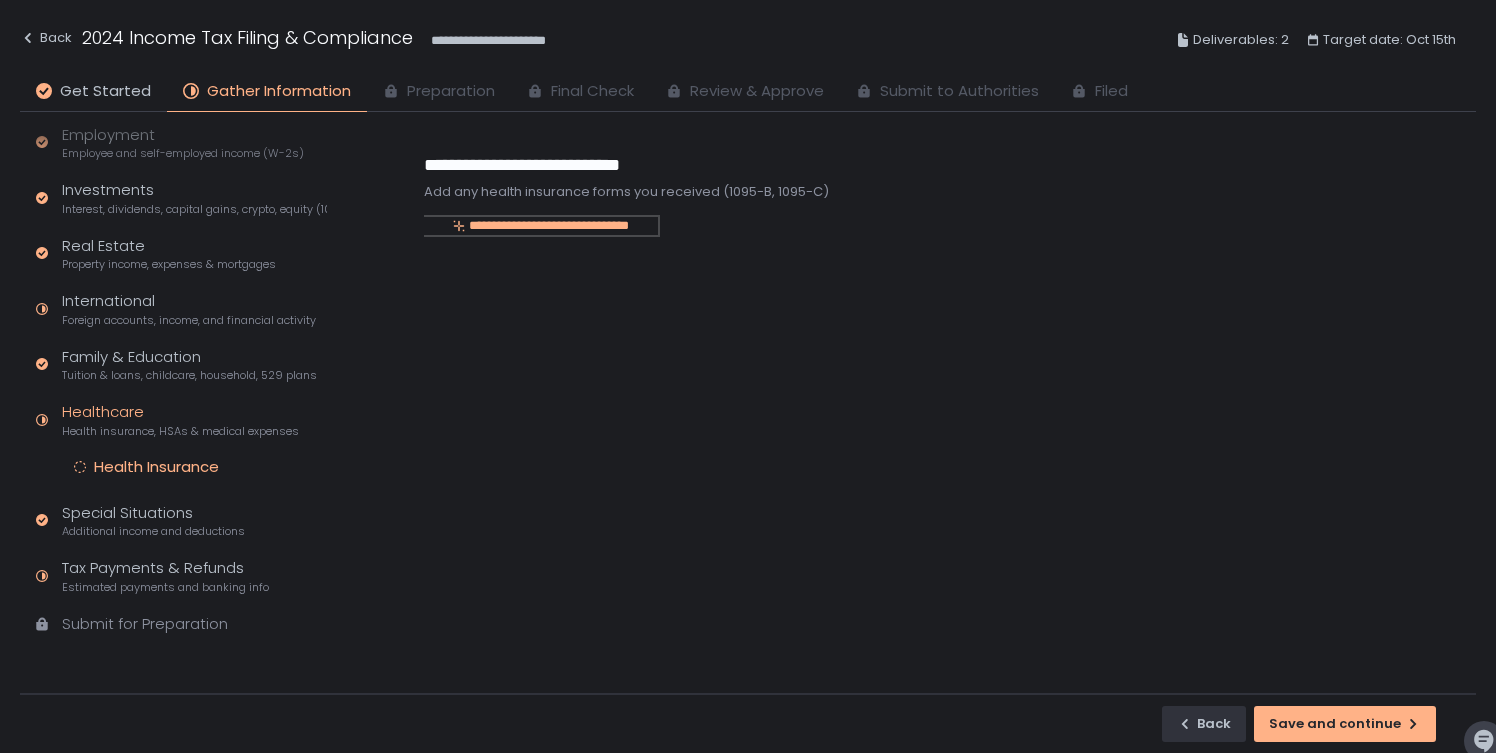 click on "**********" 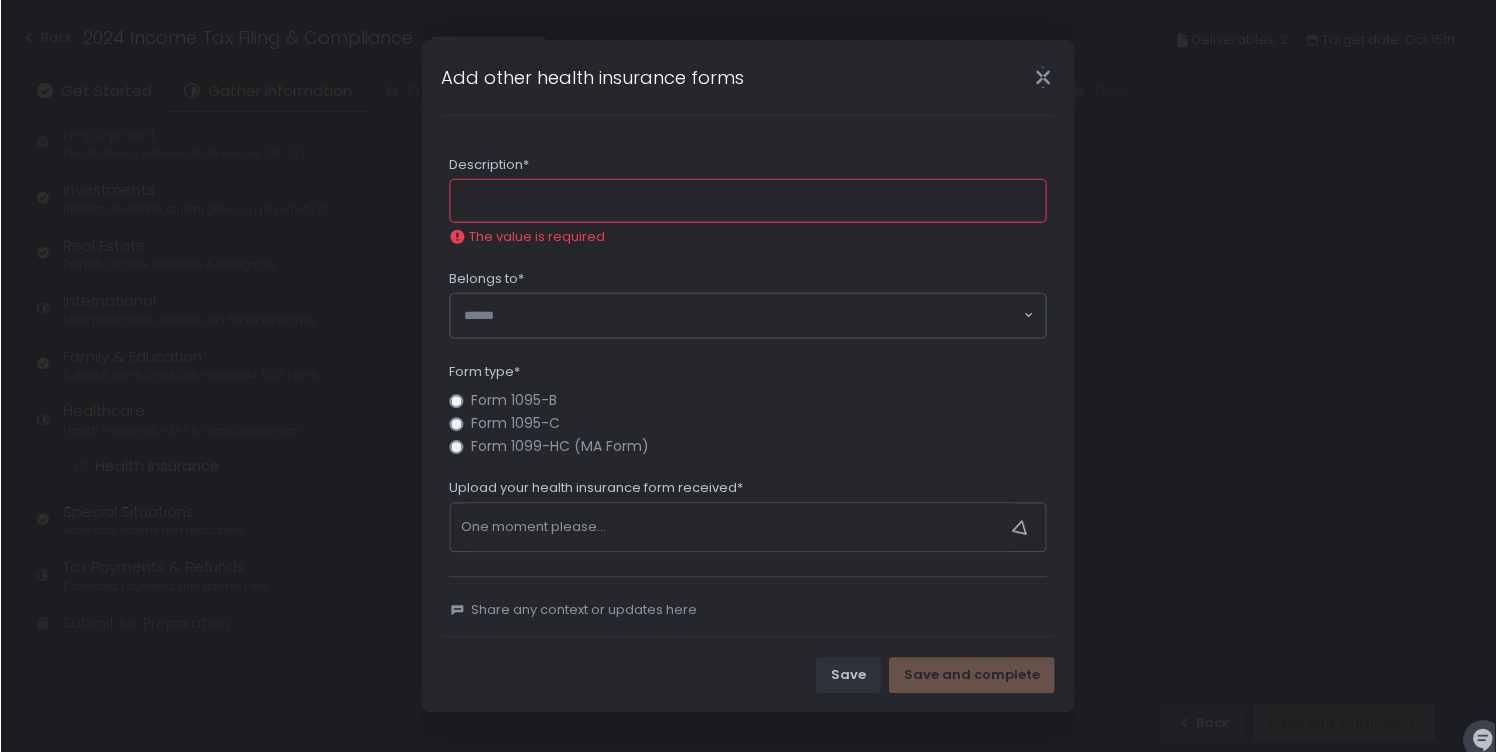 scroll, scrollTop: 125, scrollLeft: 0, axis: vertical 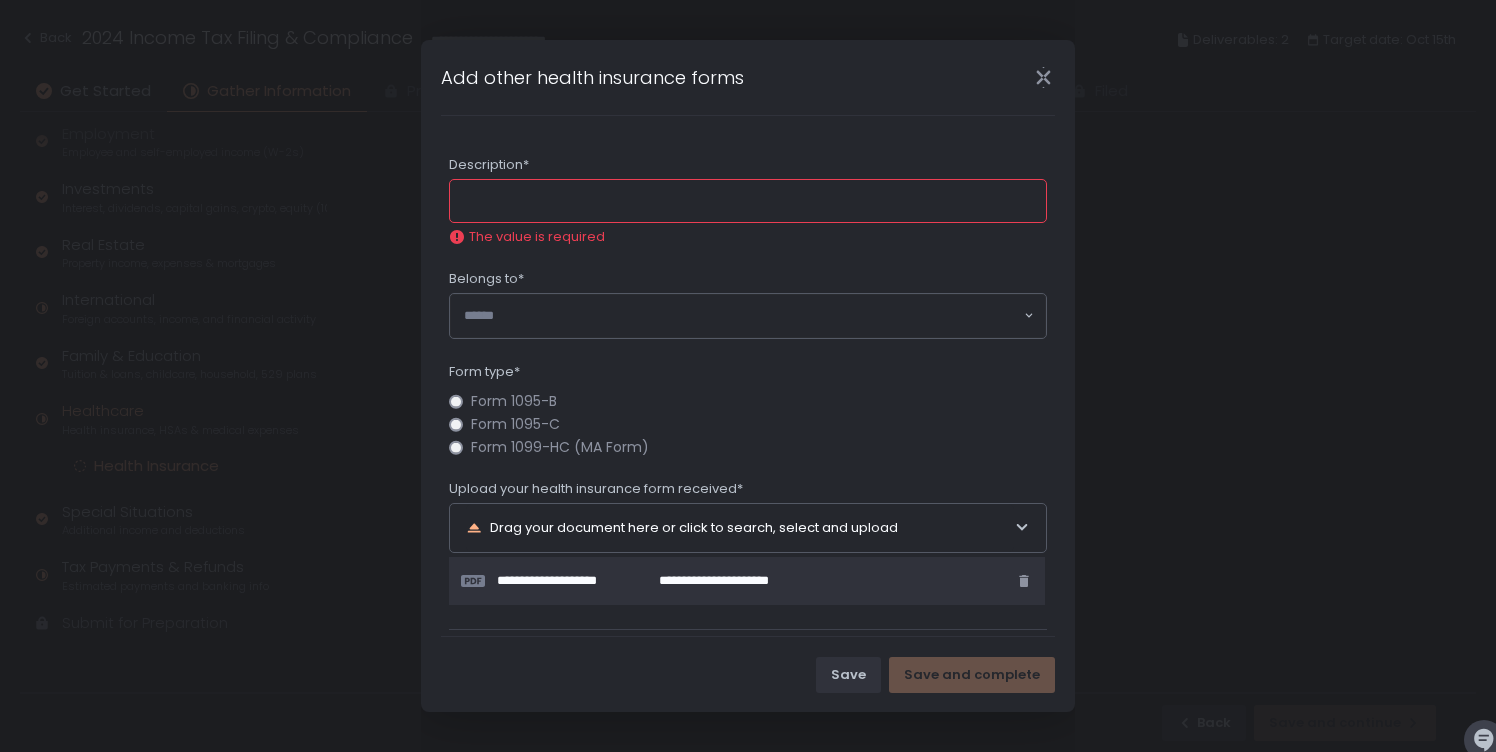 click on "Form 1095-B Form 1095-C Form 1099-HC (MA Form)" 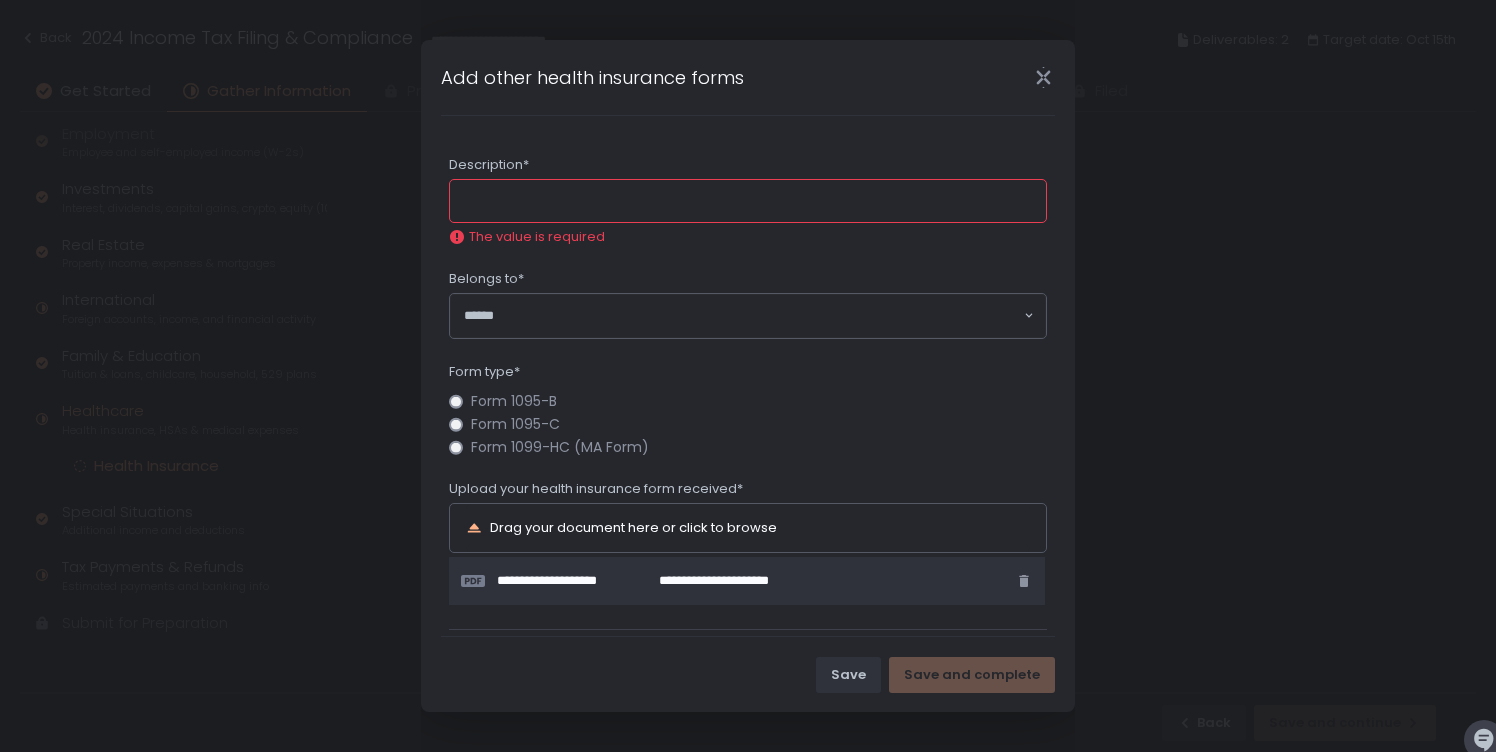 click 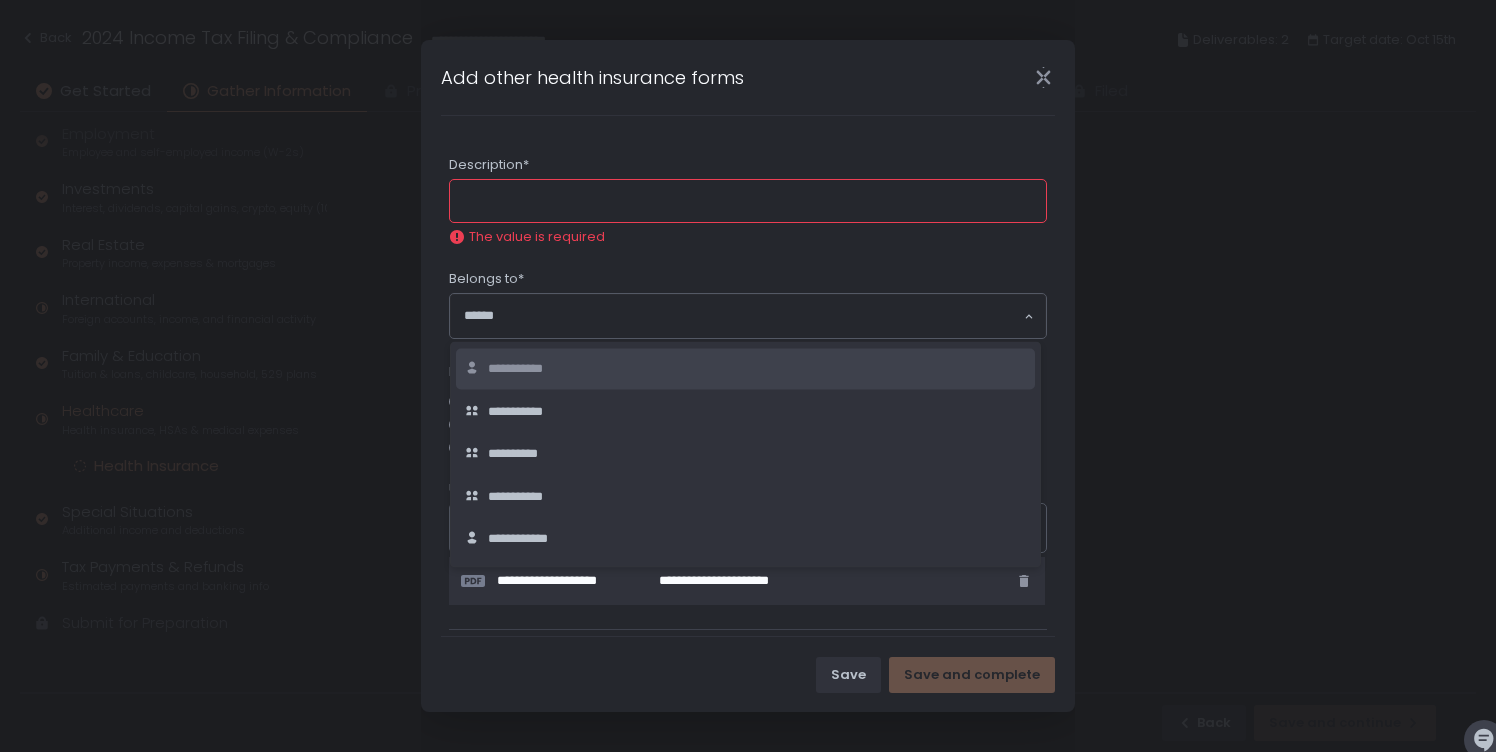 click on "**********" at bounding box center [528, 369] 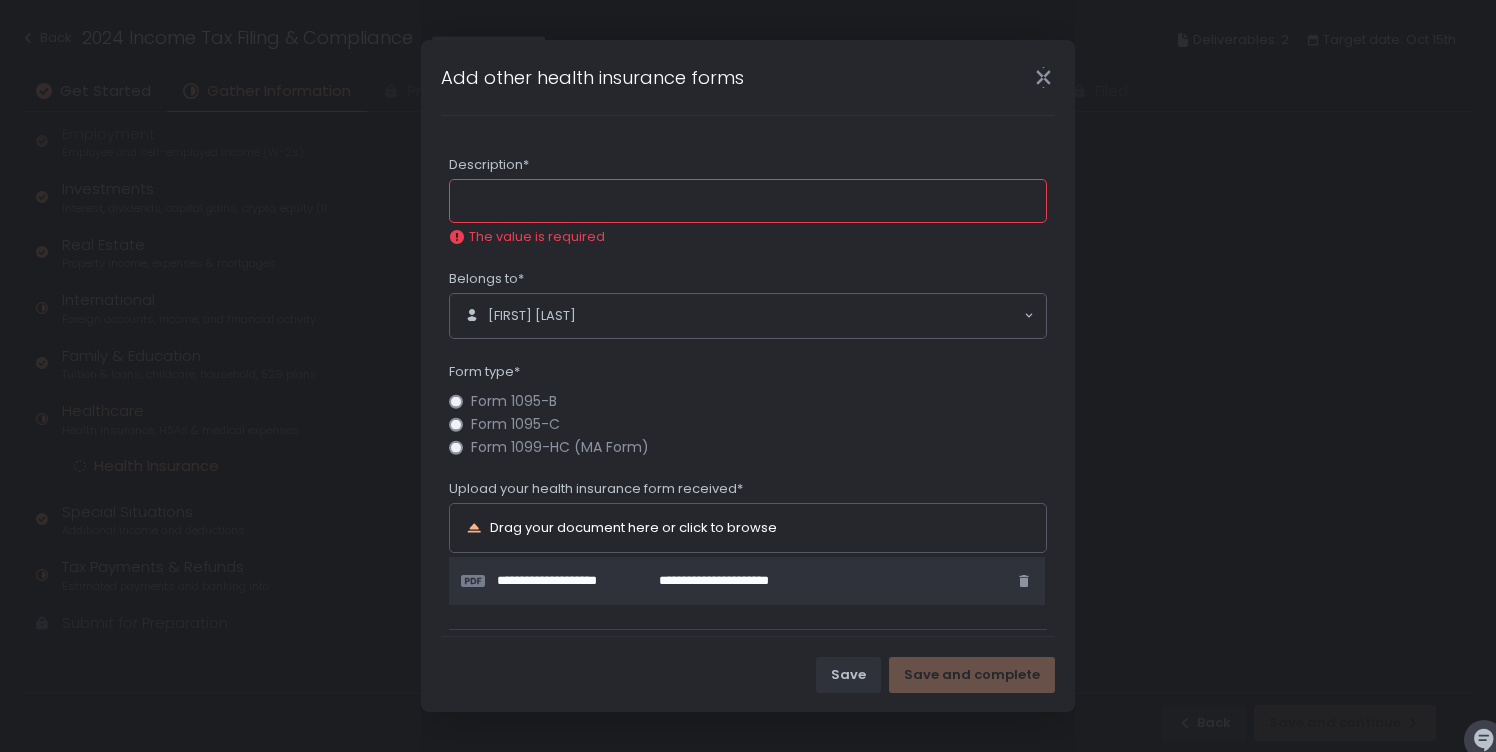 click on "Description*" 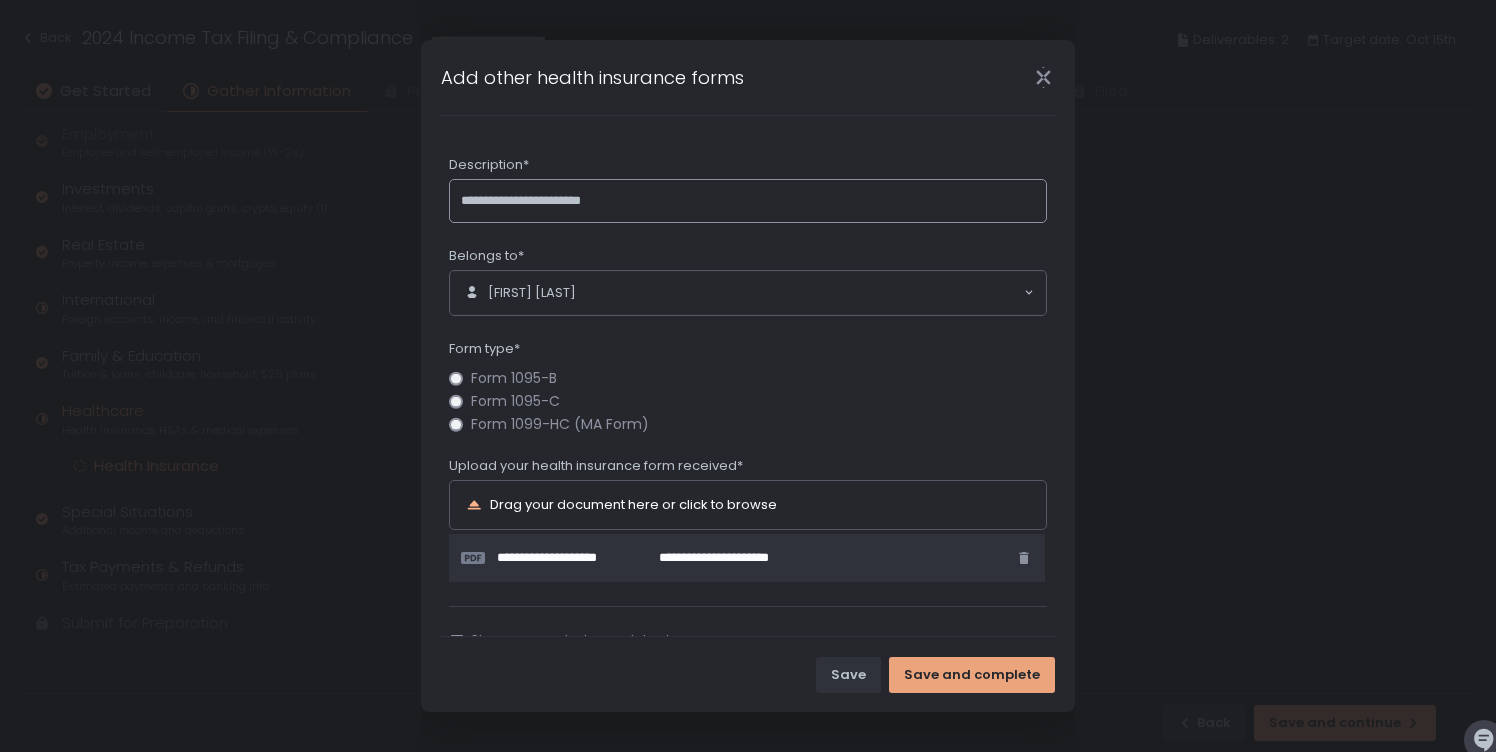 type on "**********" 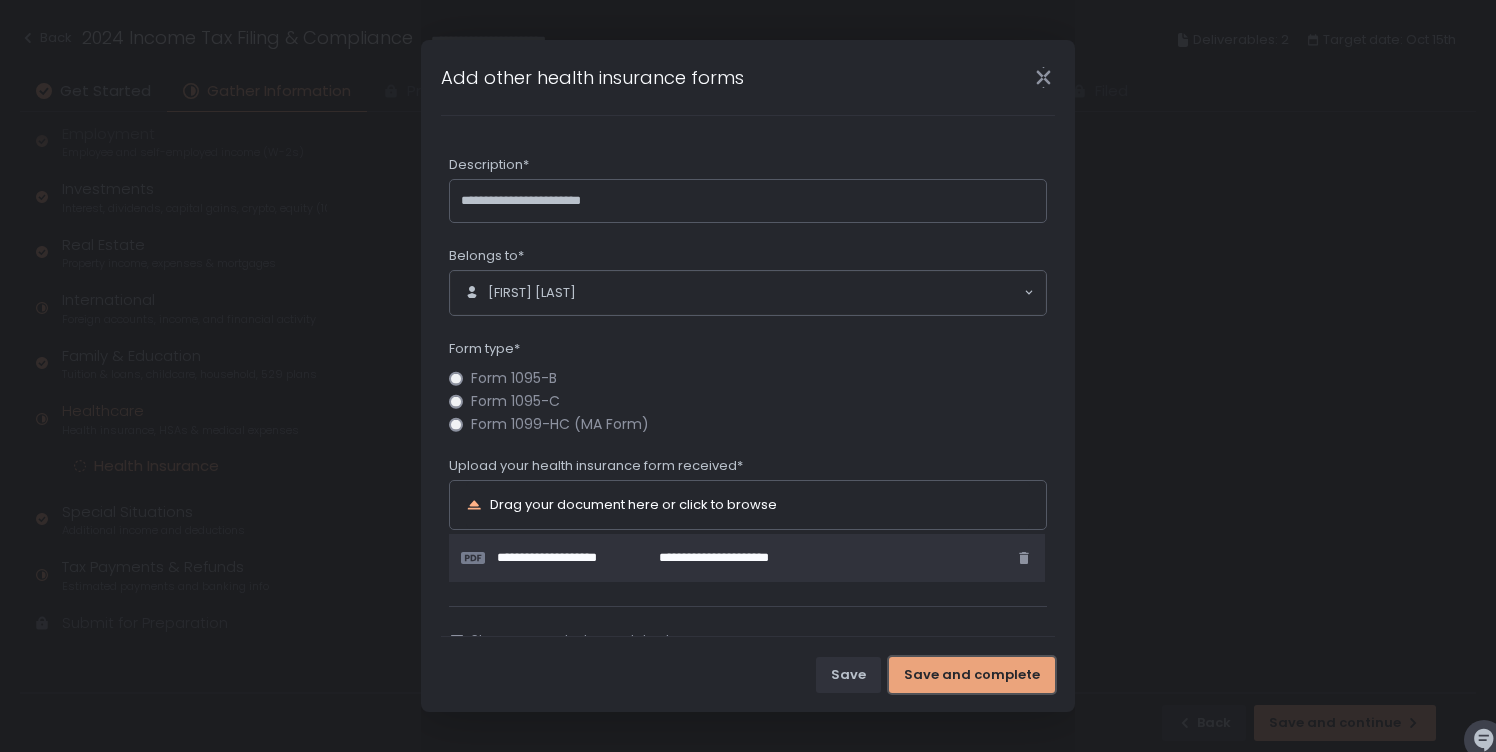 click on "Save and complete" at bounding box center [972, 675] 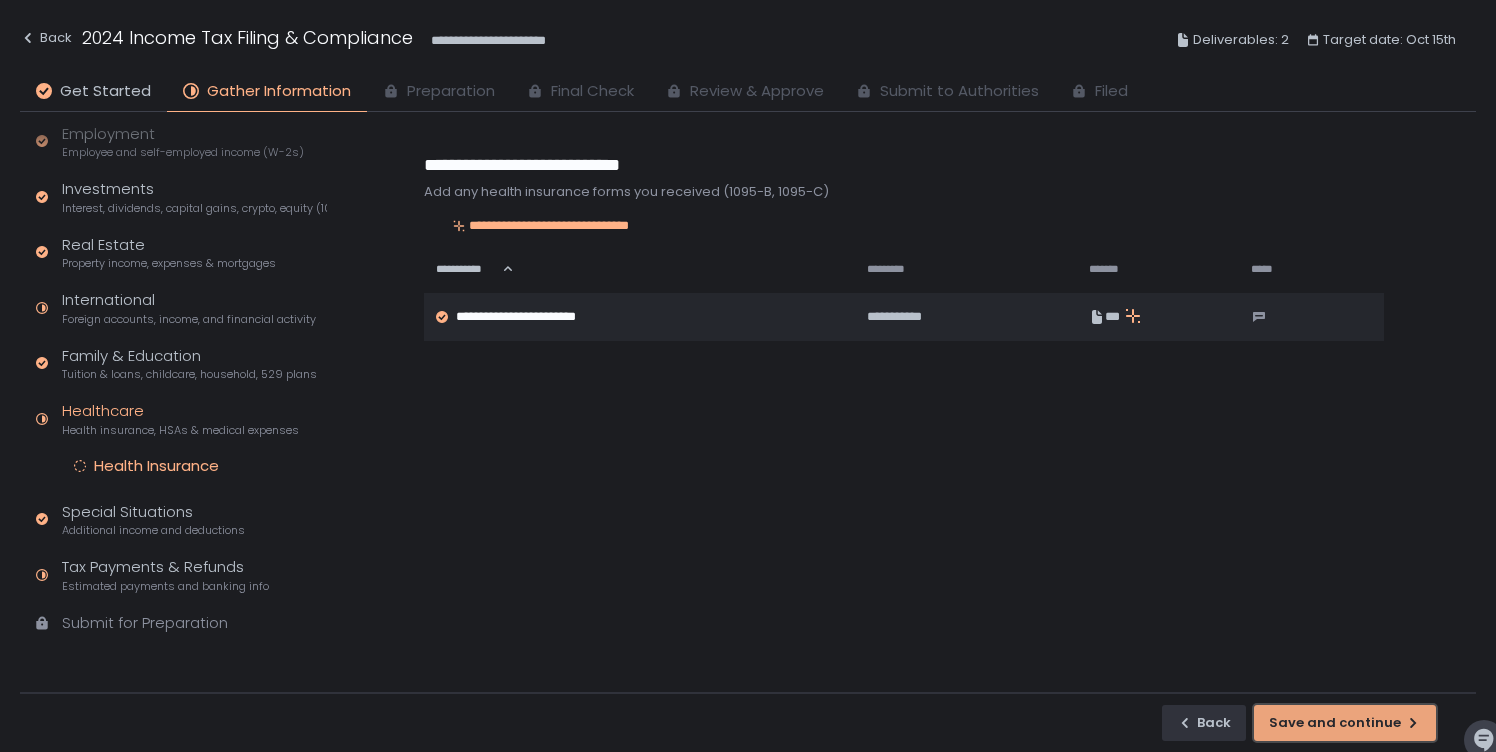 click on "Save and continue" 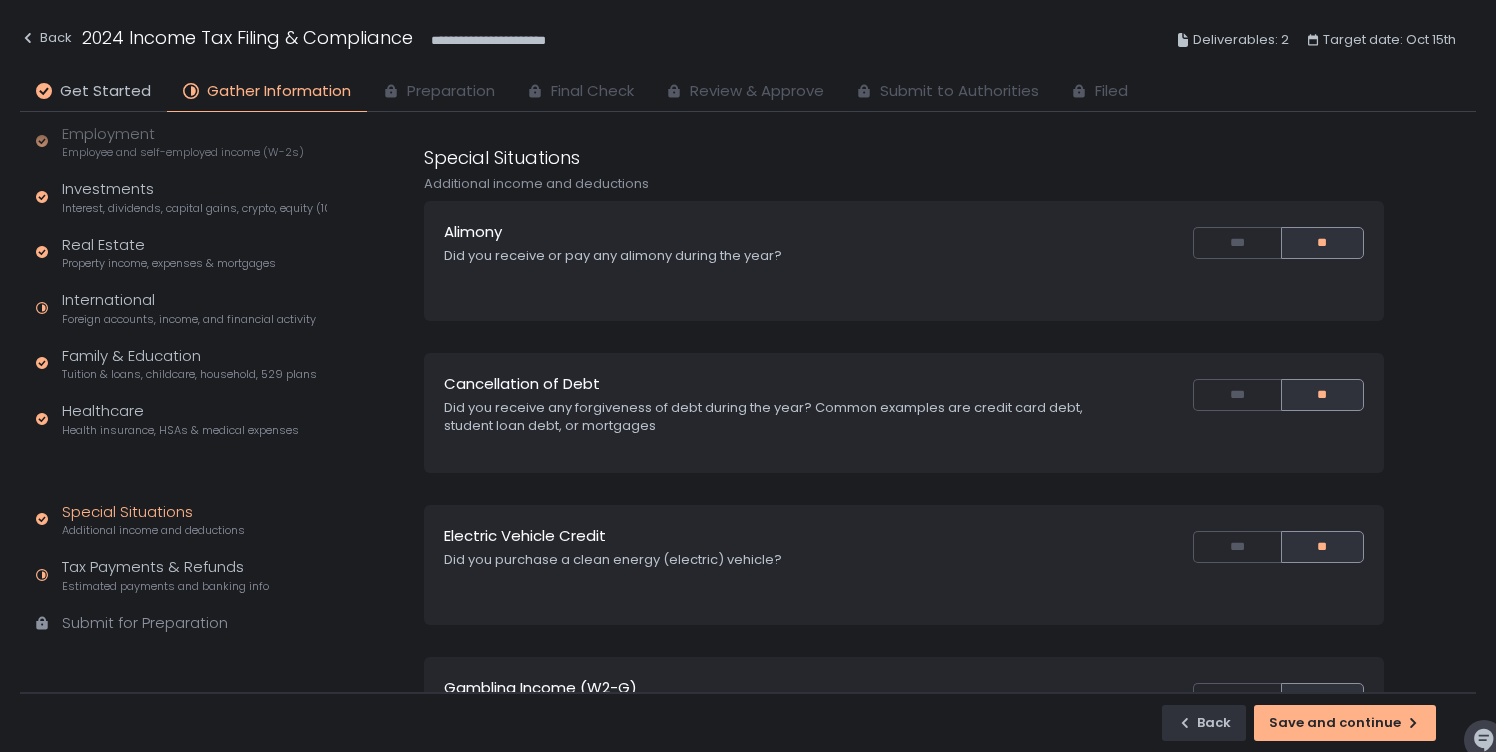 scroll, scrollTop: 80, scrollLeft: 0, axis: vertical 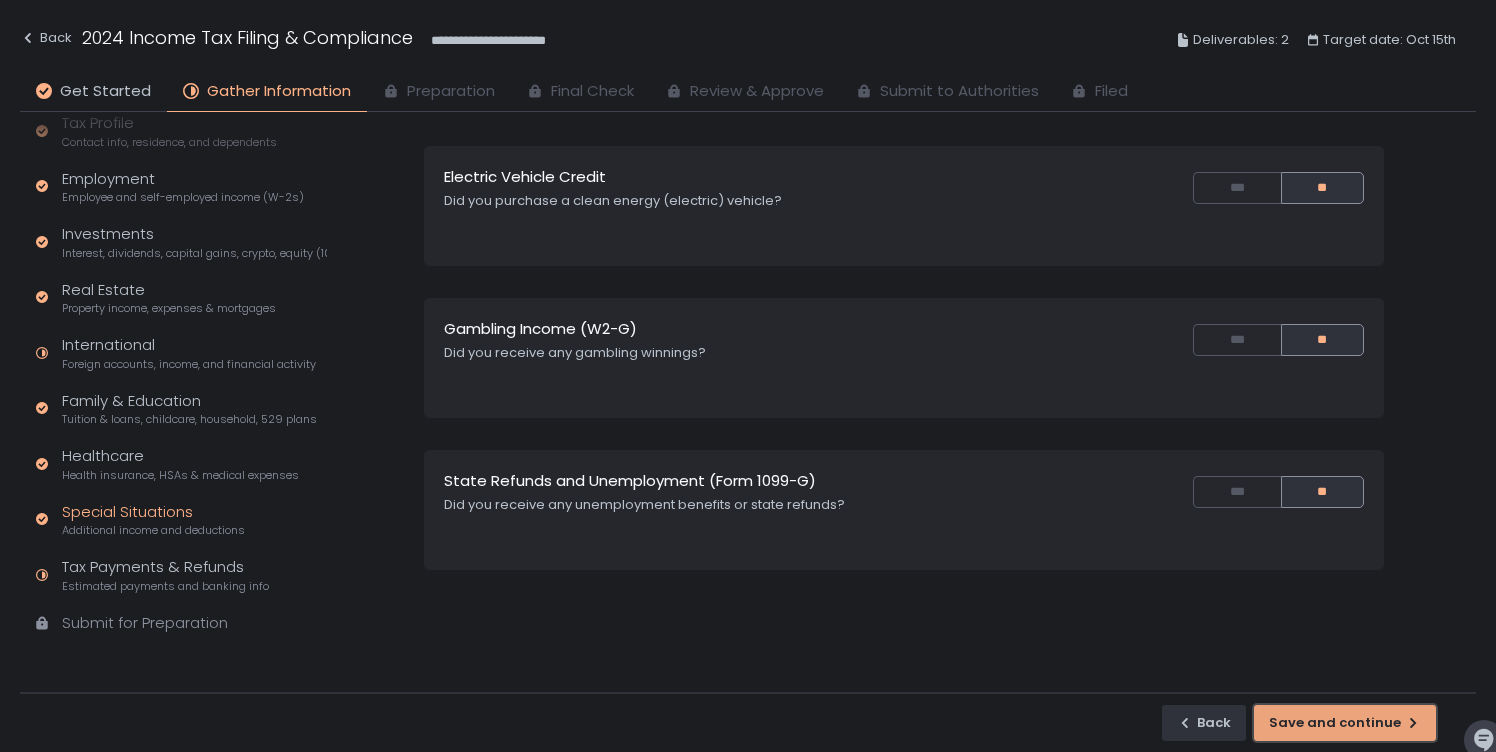 click on "Save and continue" 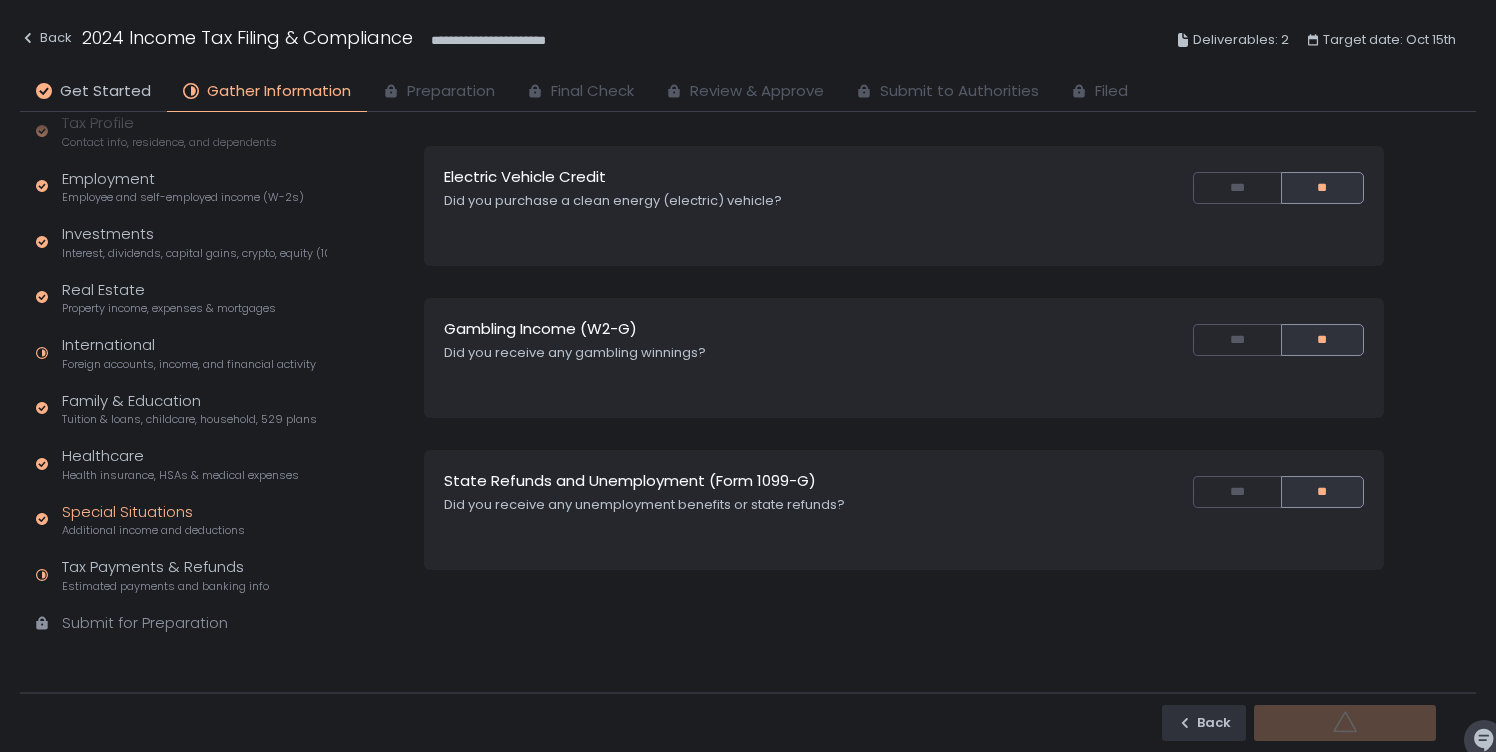 scroll, scrollTop: 0, scrollLeft: 0, axis: both 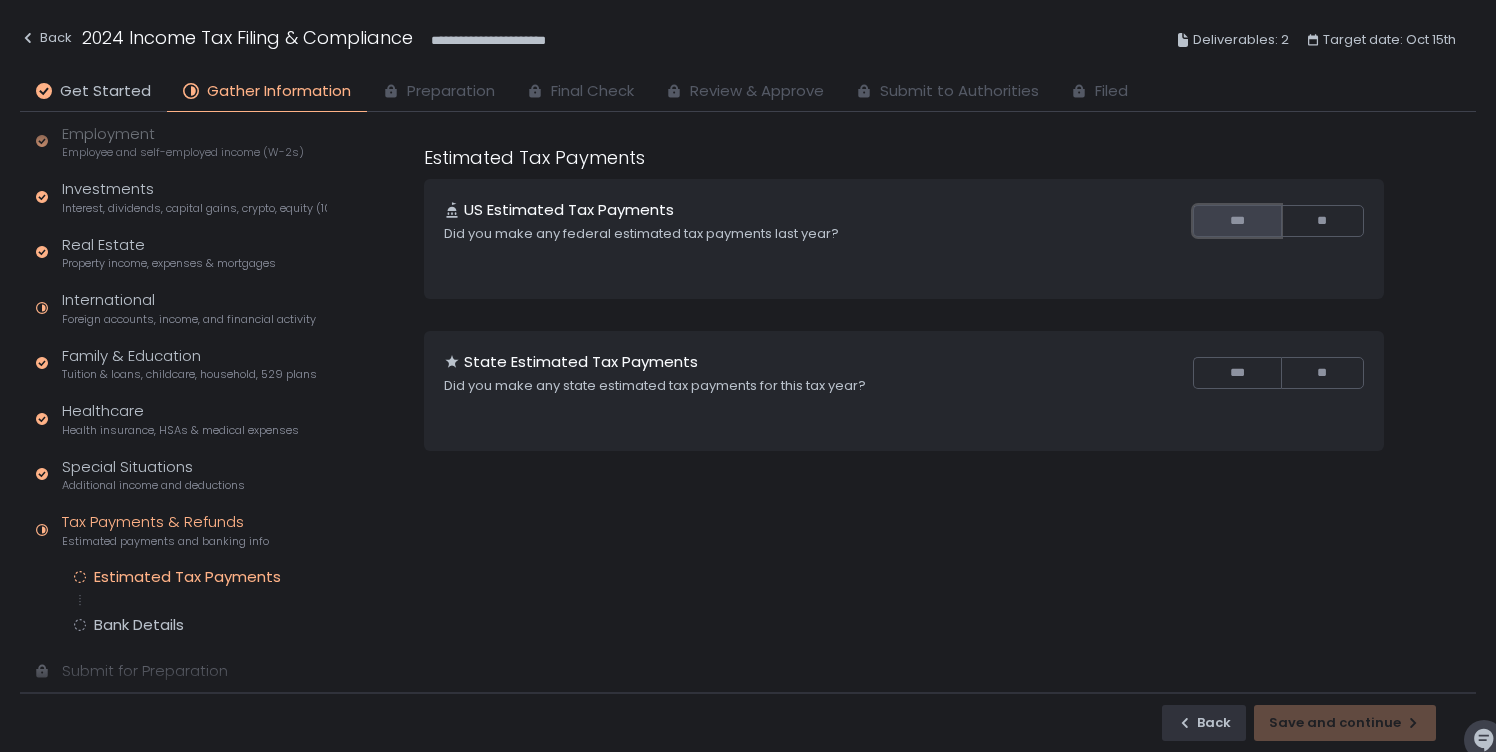 click on "***" at bounding box center (1236, 221) 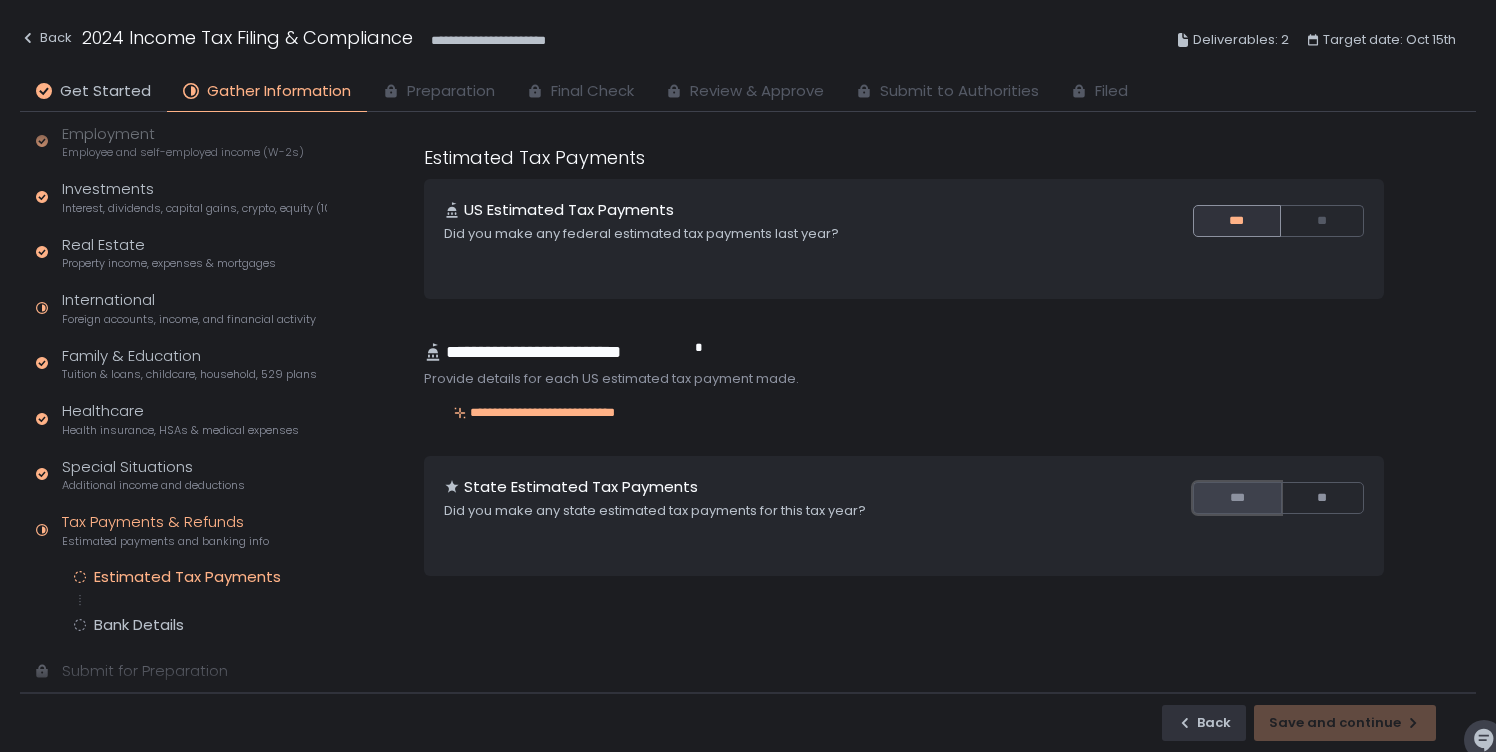 click on "***" at bounding box center [1236, 498] 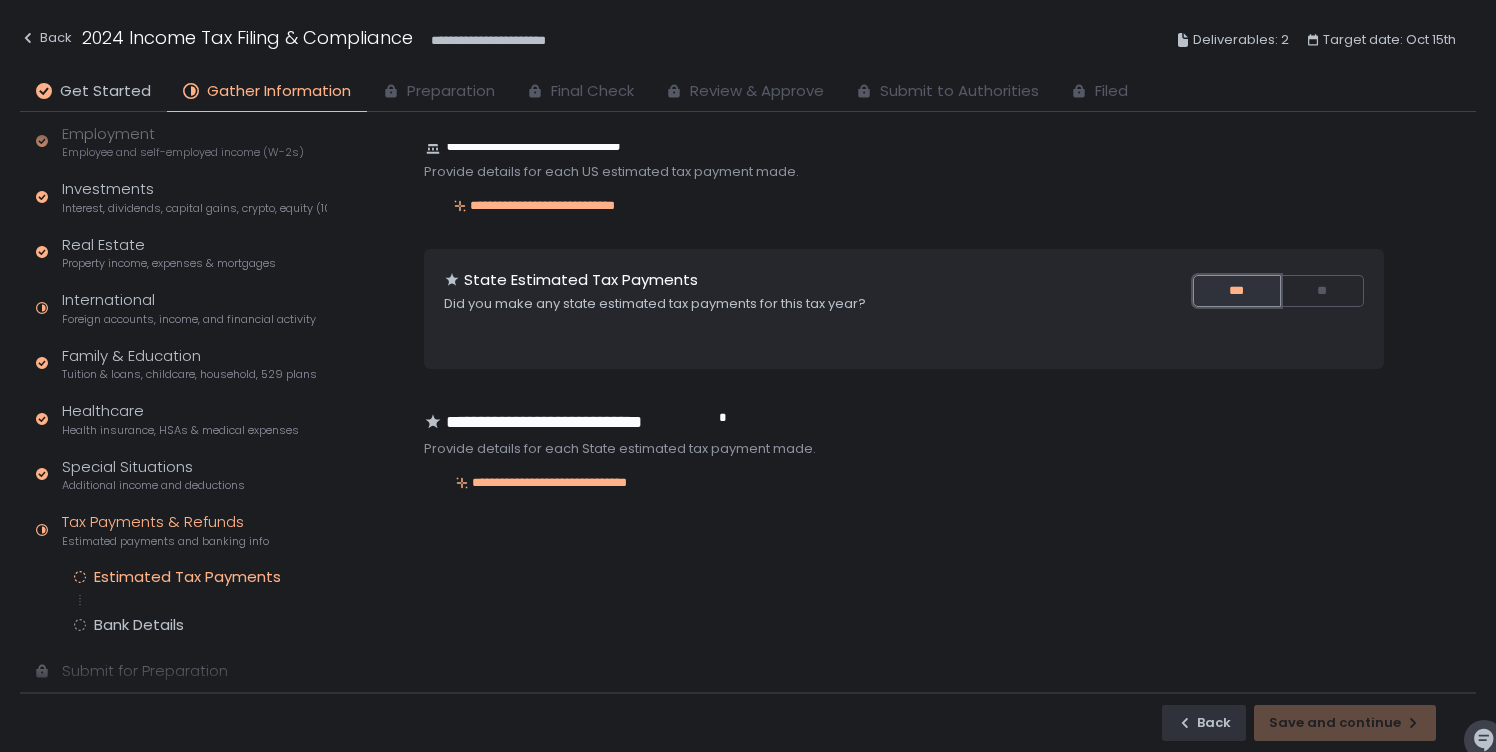 scroll, scrollTop: 205, scrollLeft: 0, axis: vertical 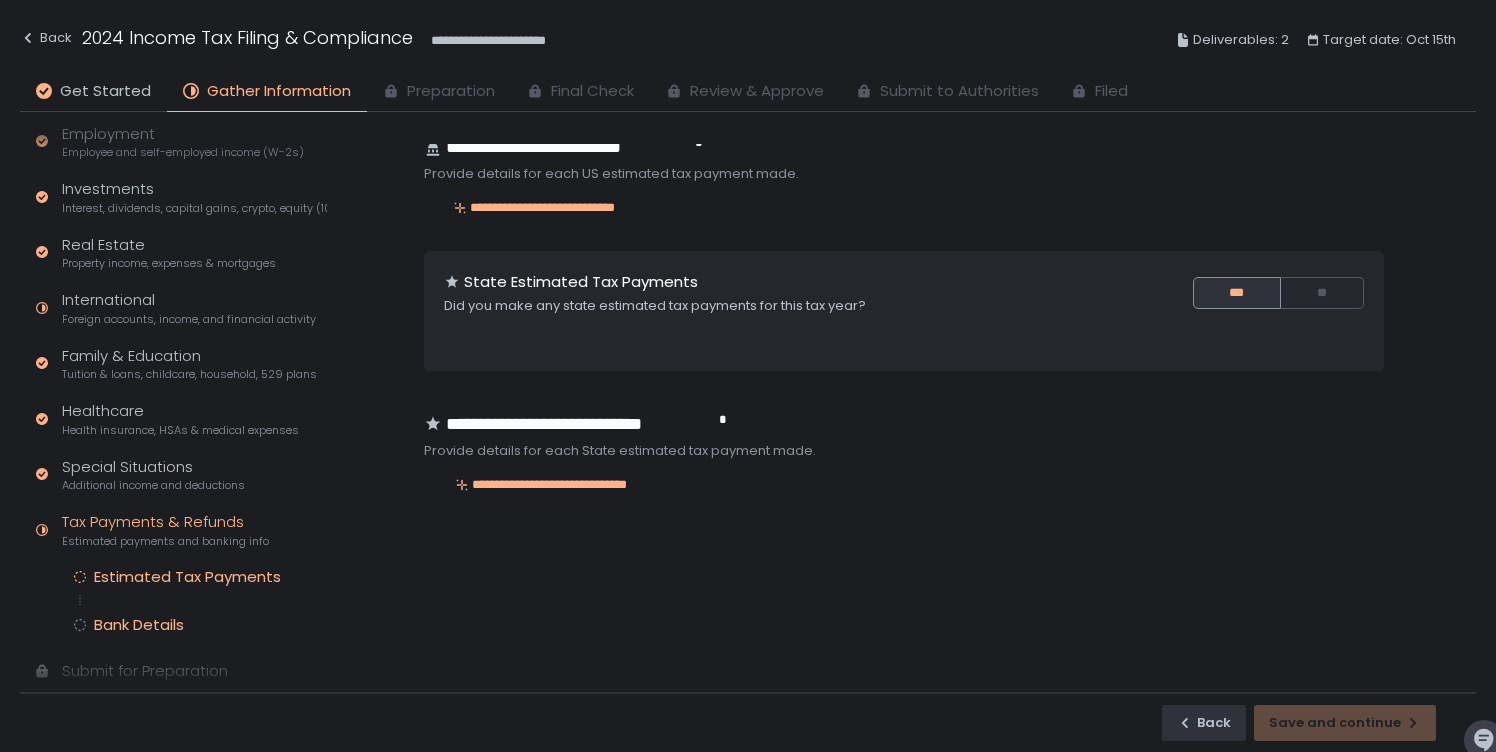 click on "Bank Details" 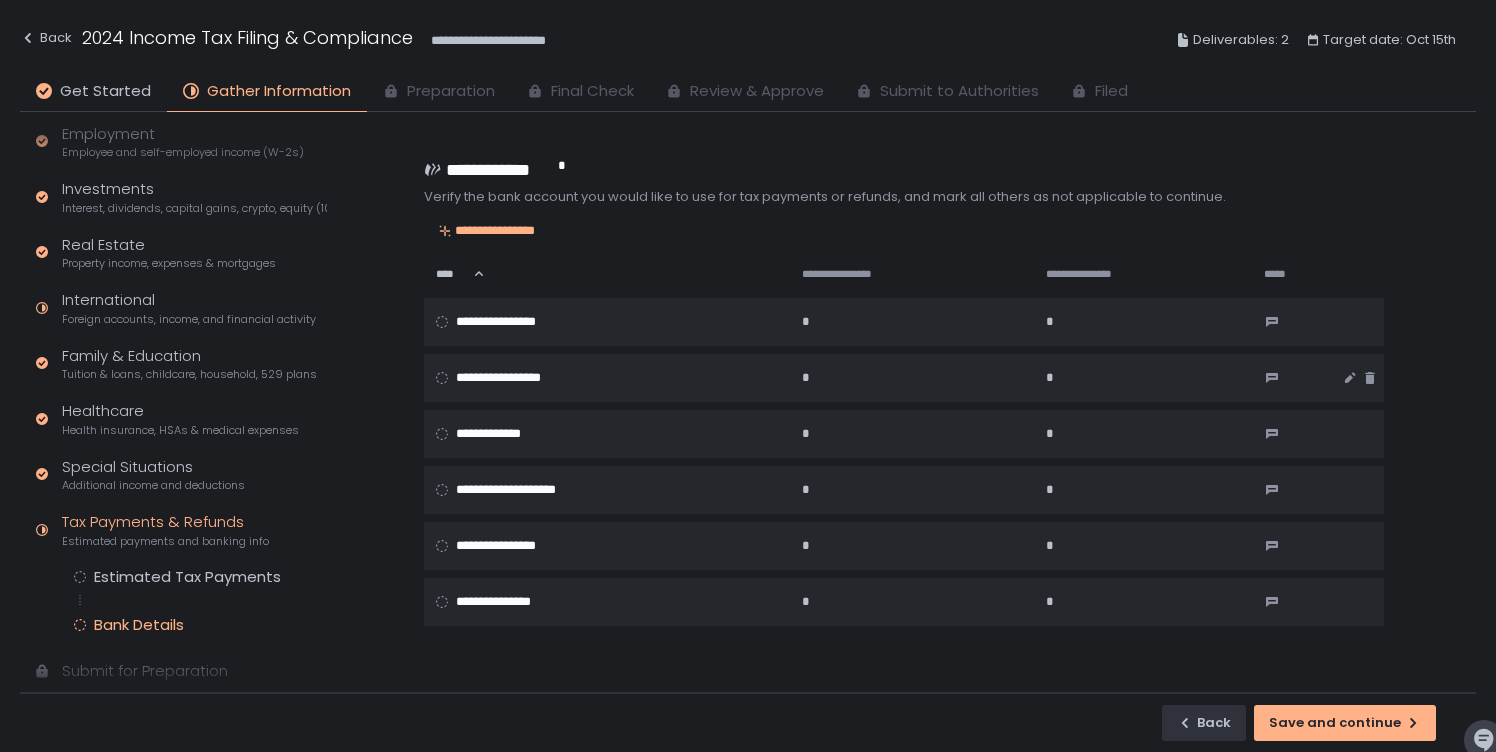 scroll, scrollTop: 244, scrollLeft: 0, axis: vertical 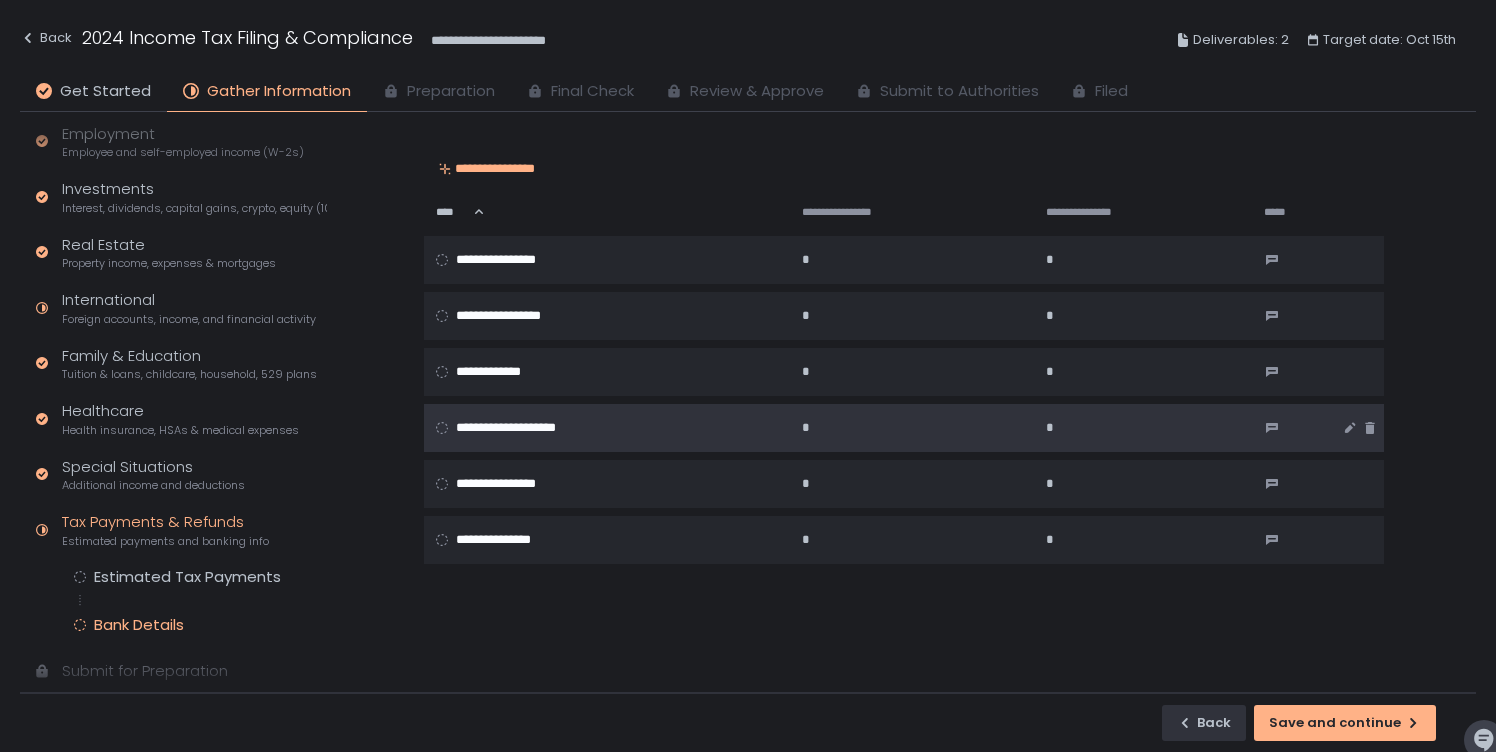 click 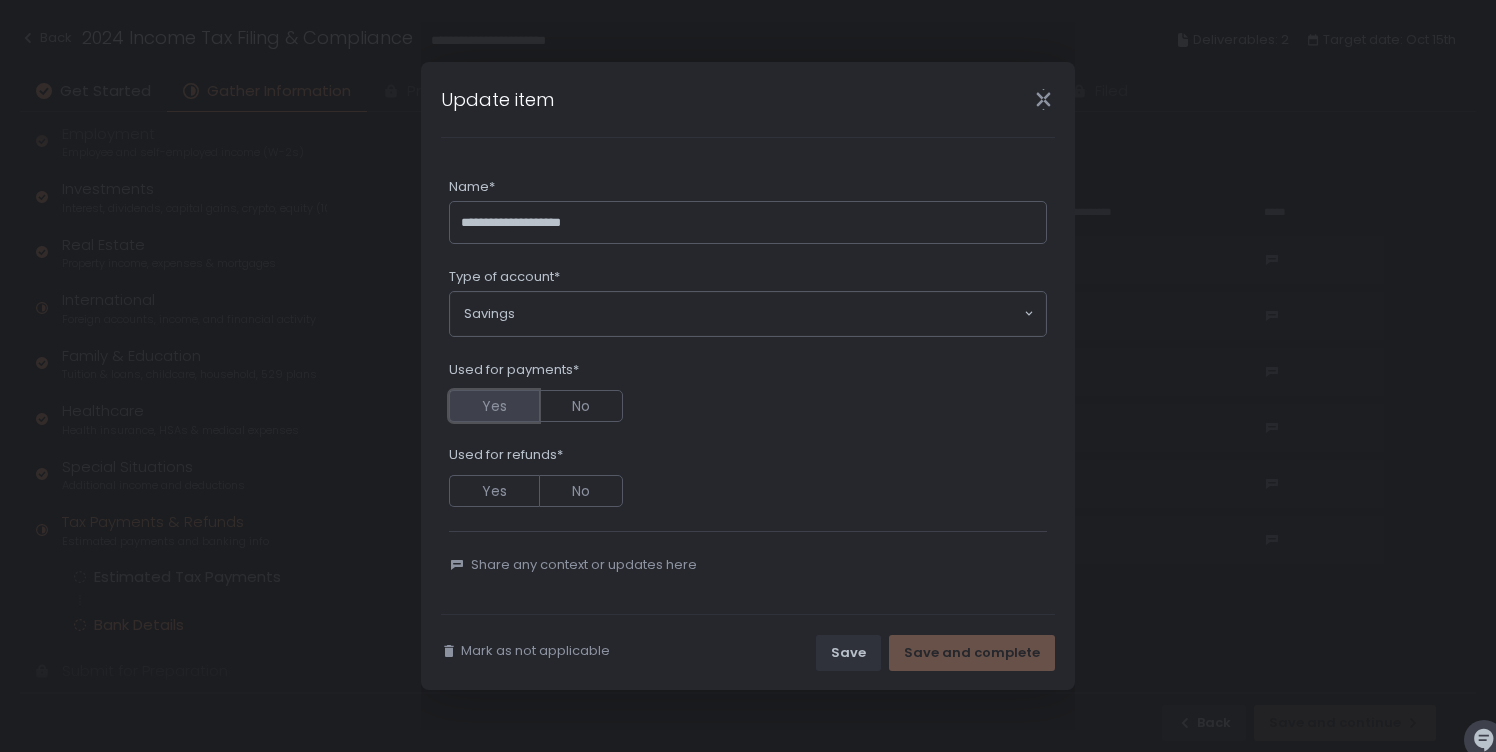 click on "Yes" at bounding box center (494, 406) 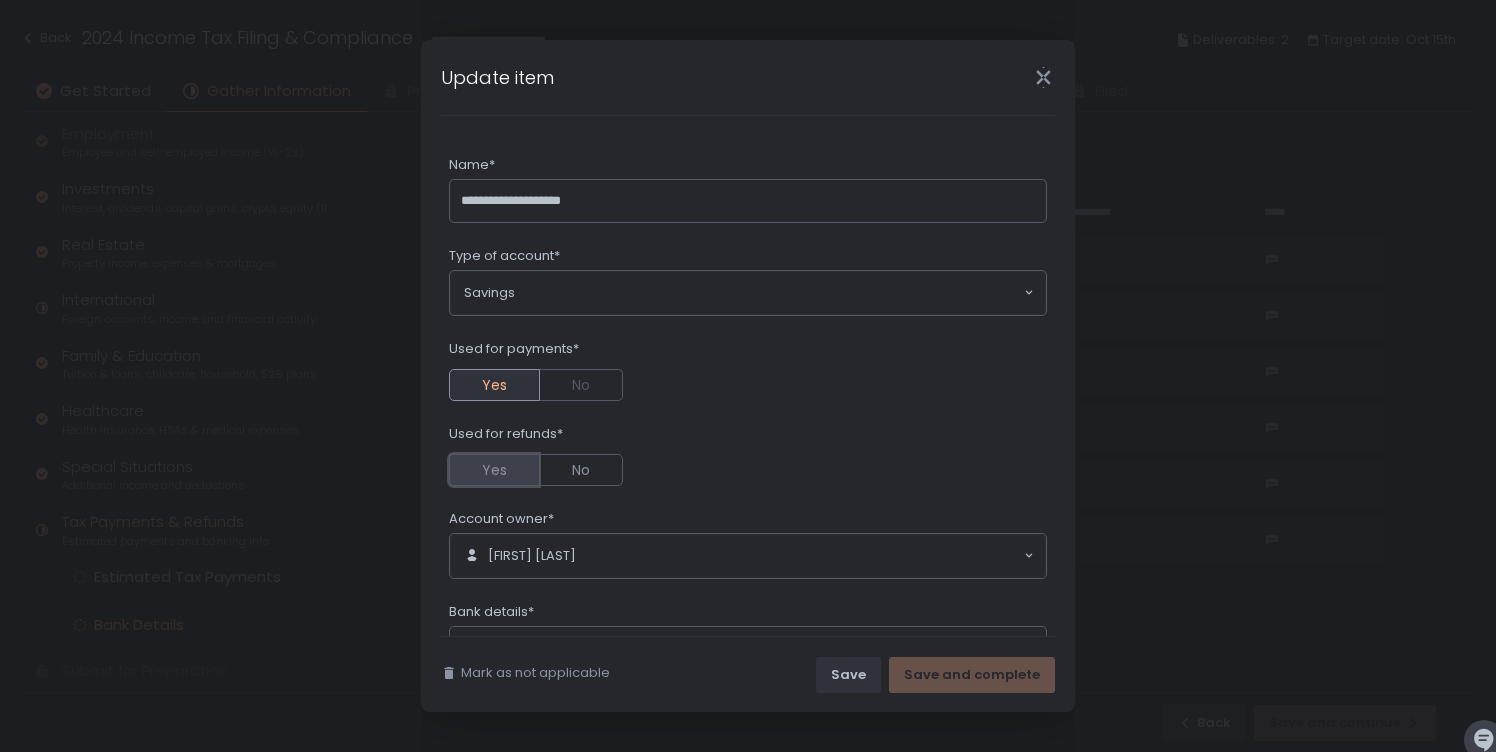 click on "Yes" at bounding box center (494, 470) 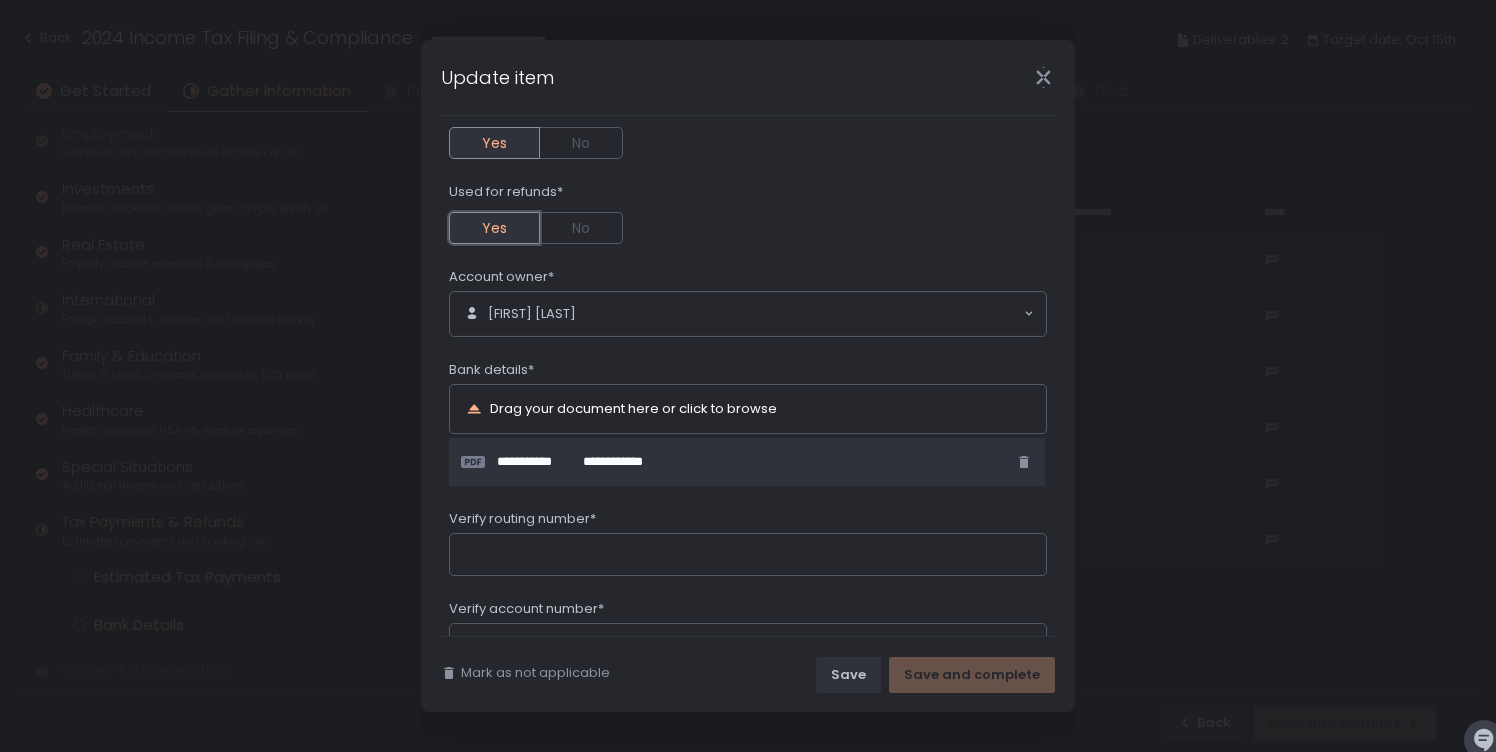 scroll, scrollTop: 0, scrollLeft: 0, axis: both 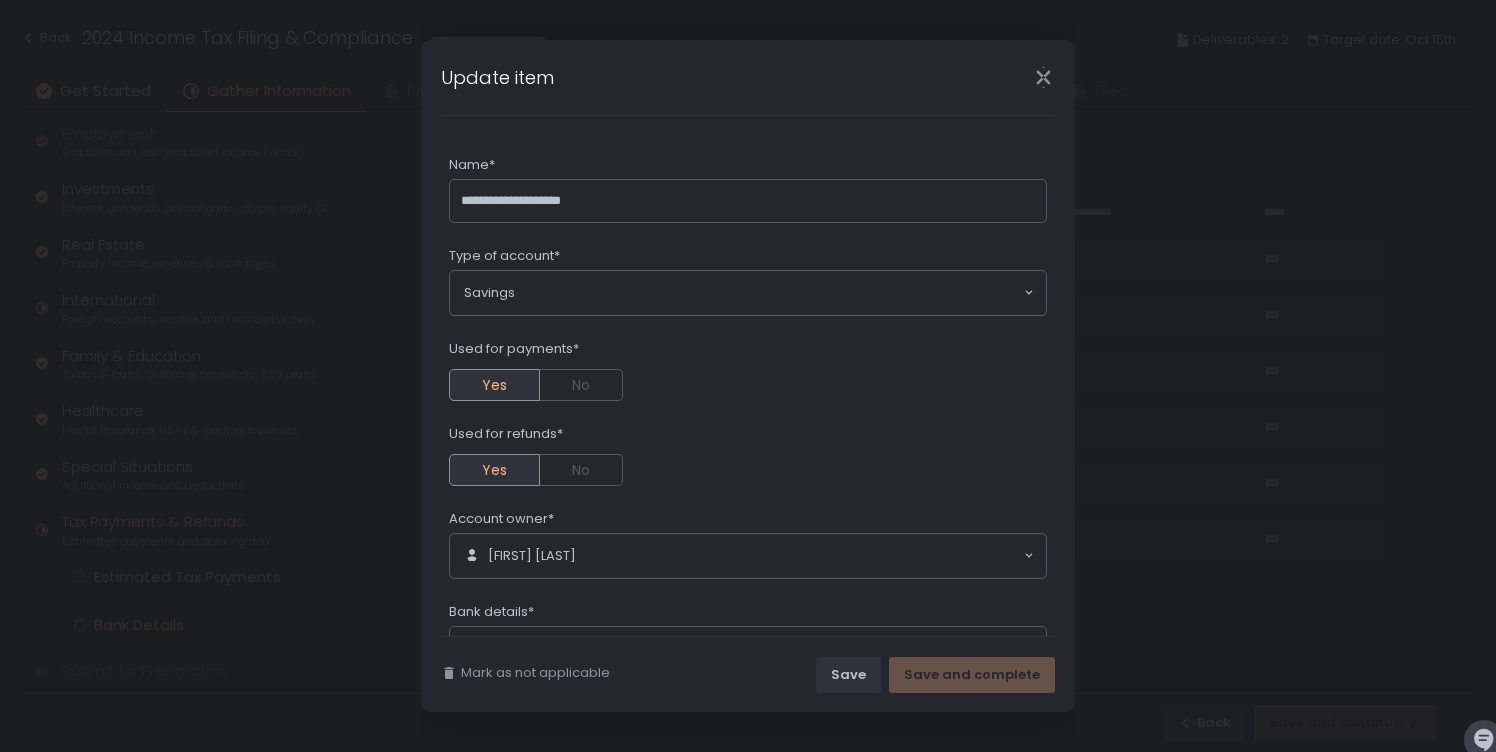 click 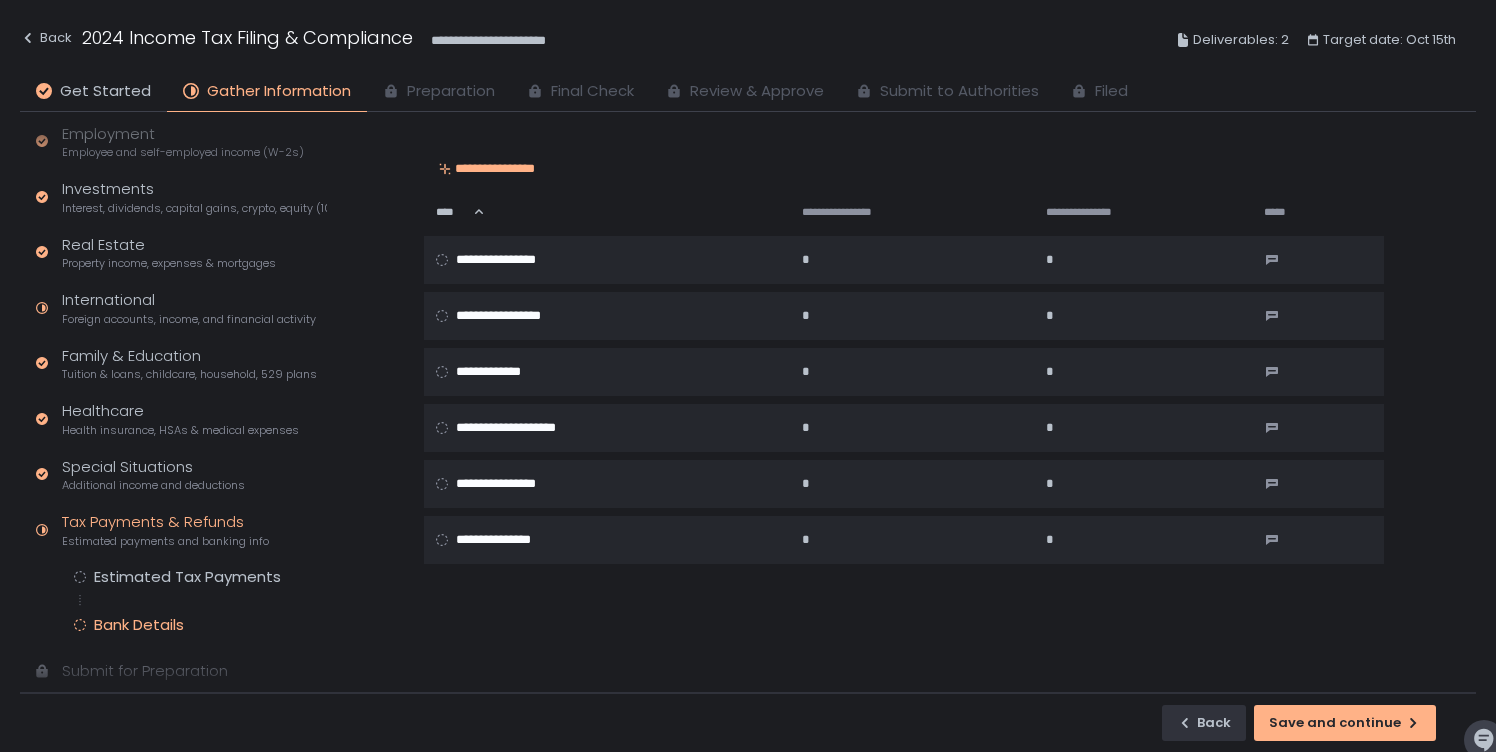 scroll, scrollTop: 173, scrollLeft: 0, axis: vertical 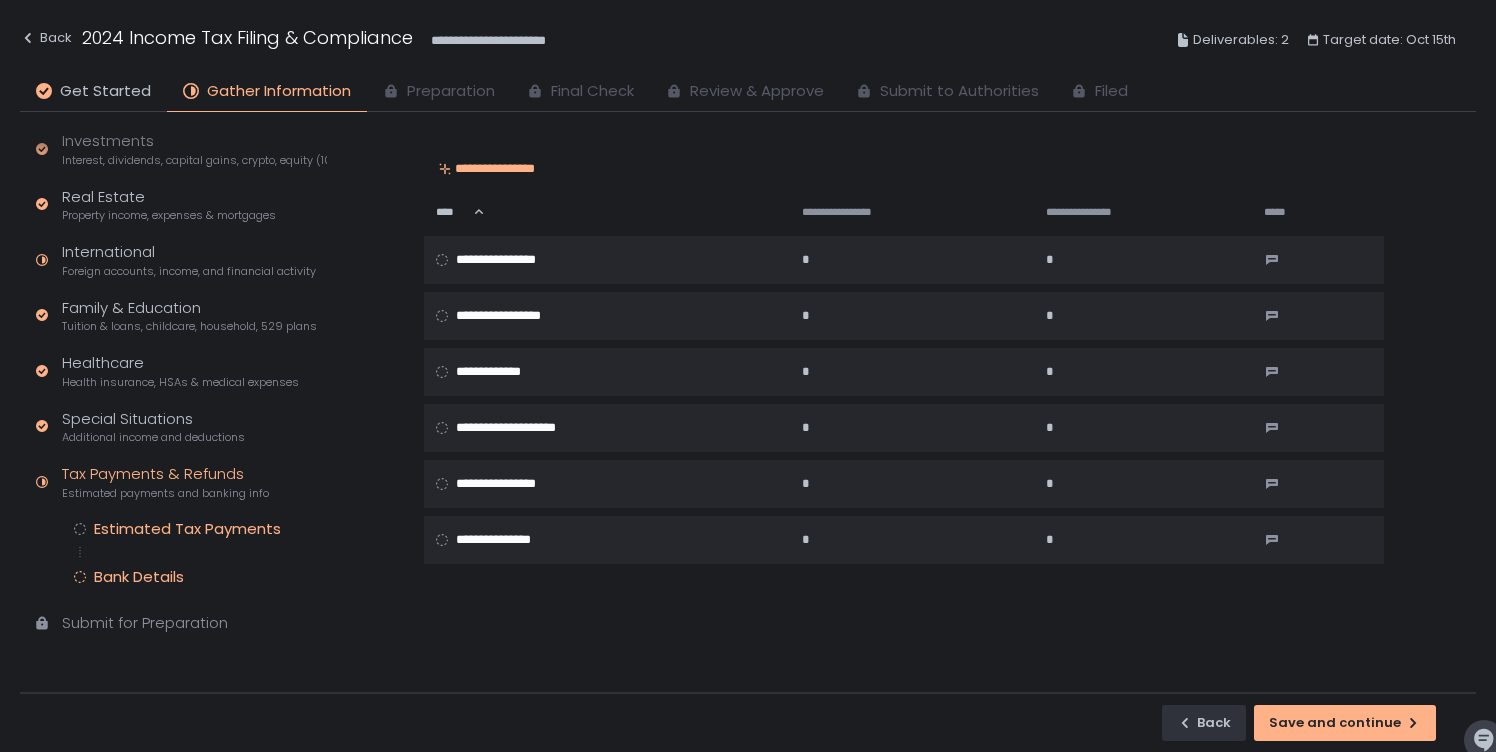 click on "Estimated Tax Payments" 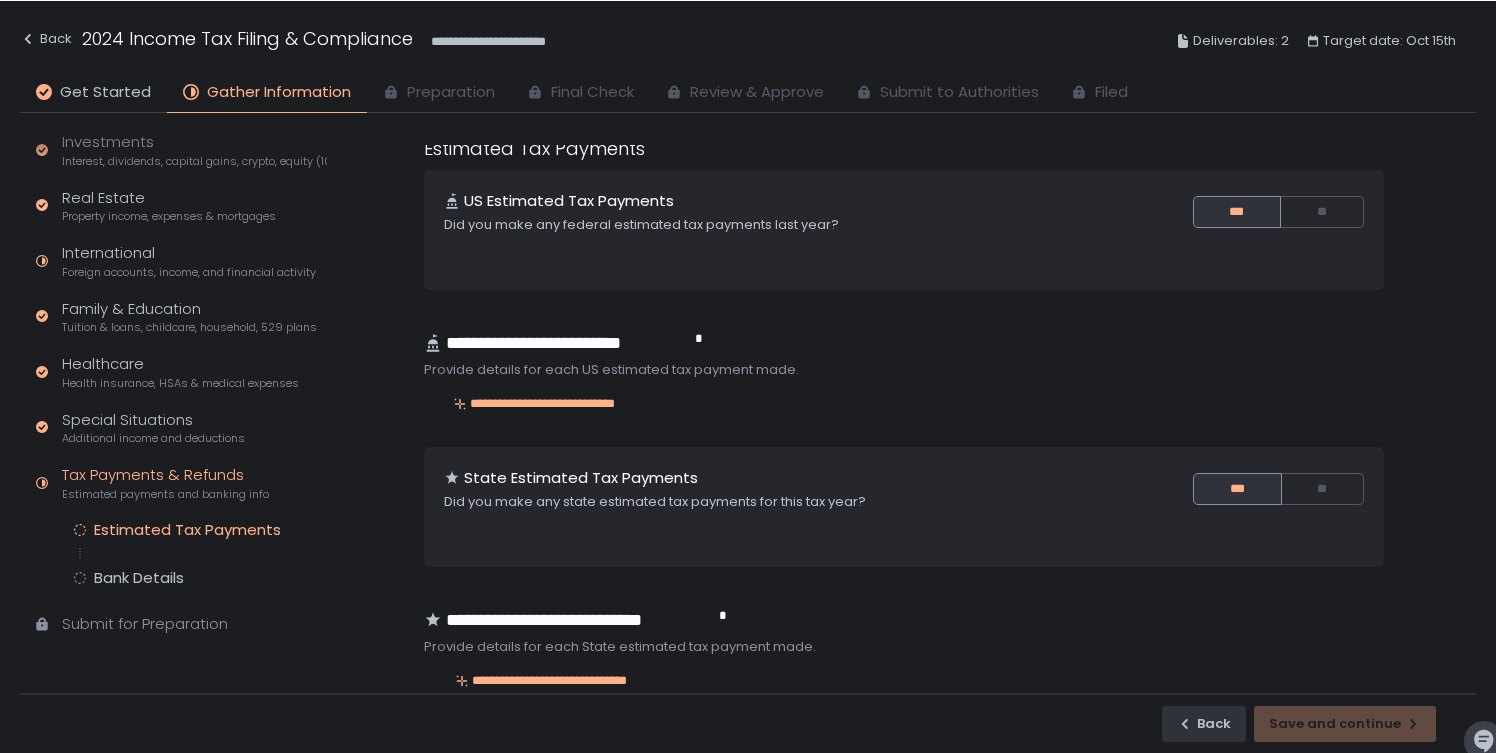 scroll, scrollTop: 0, scrollLeft: 0, axis: both 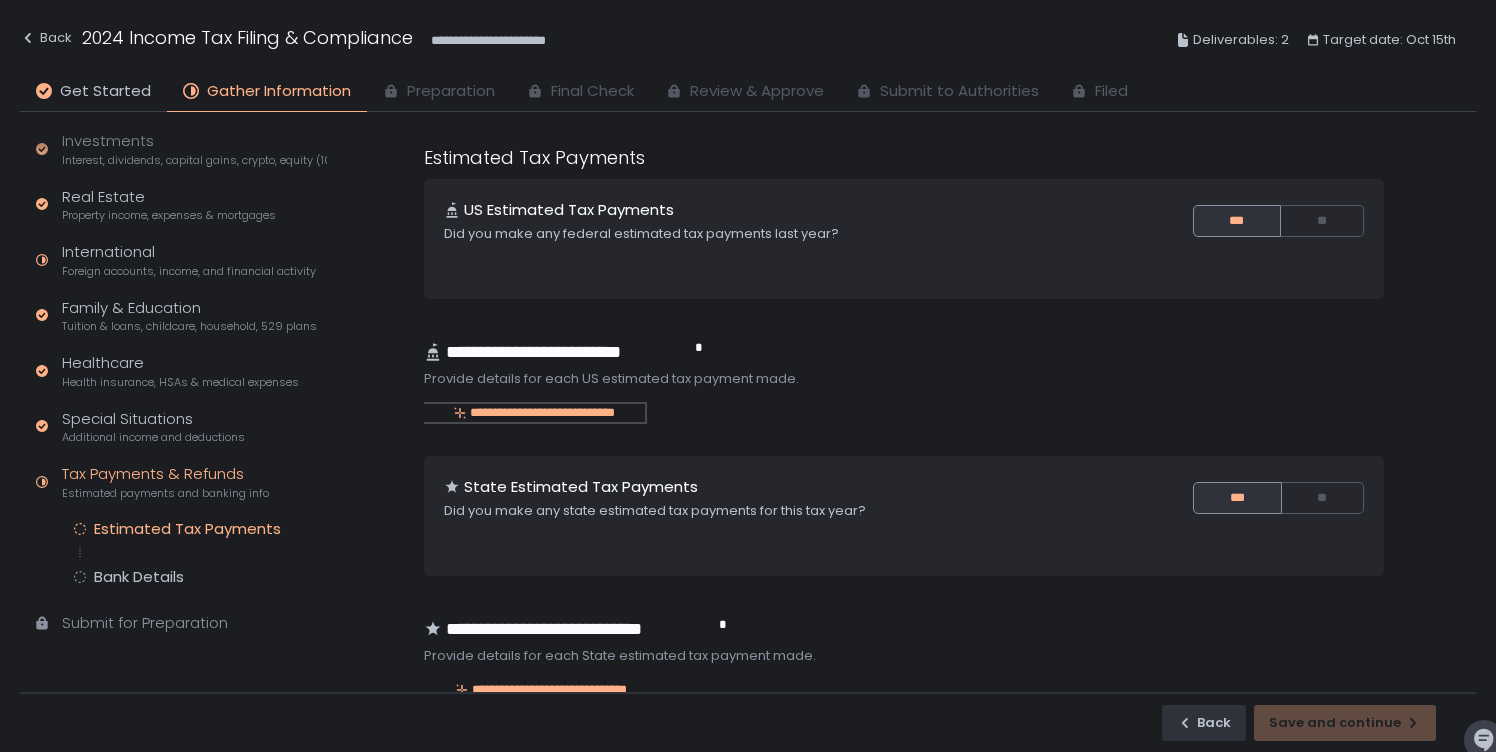 click on "**********" 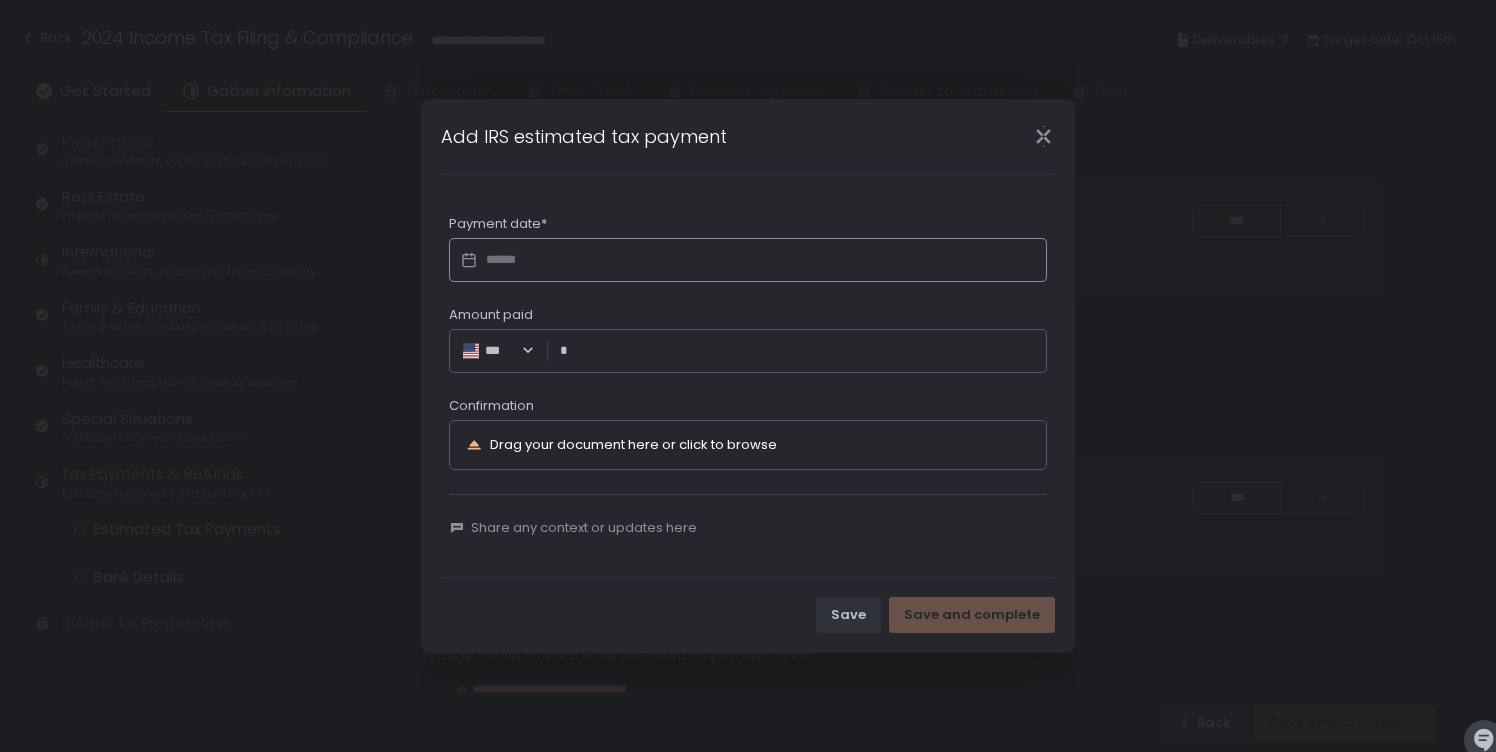click at bounding box center (748, 260) 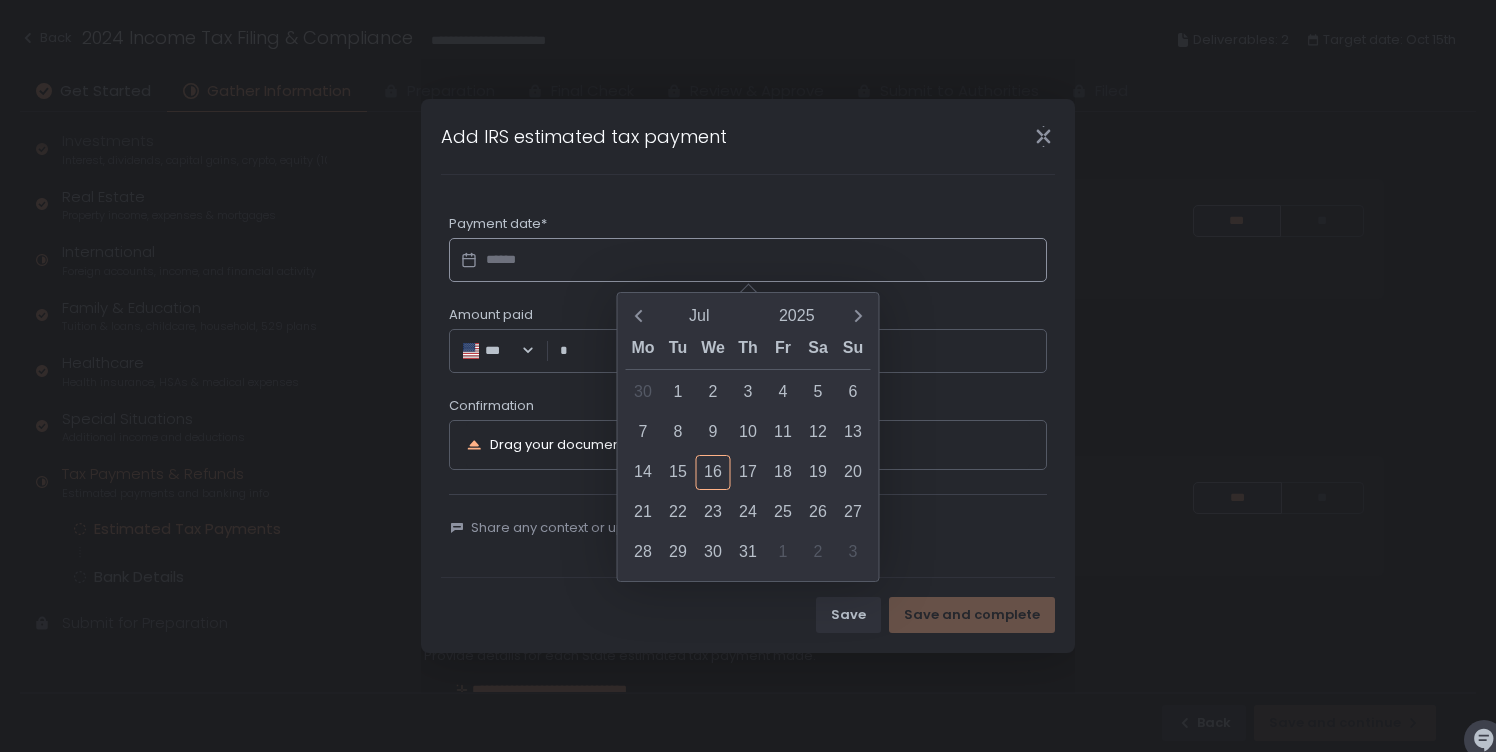 click at bounding box center (748, 260) 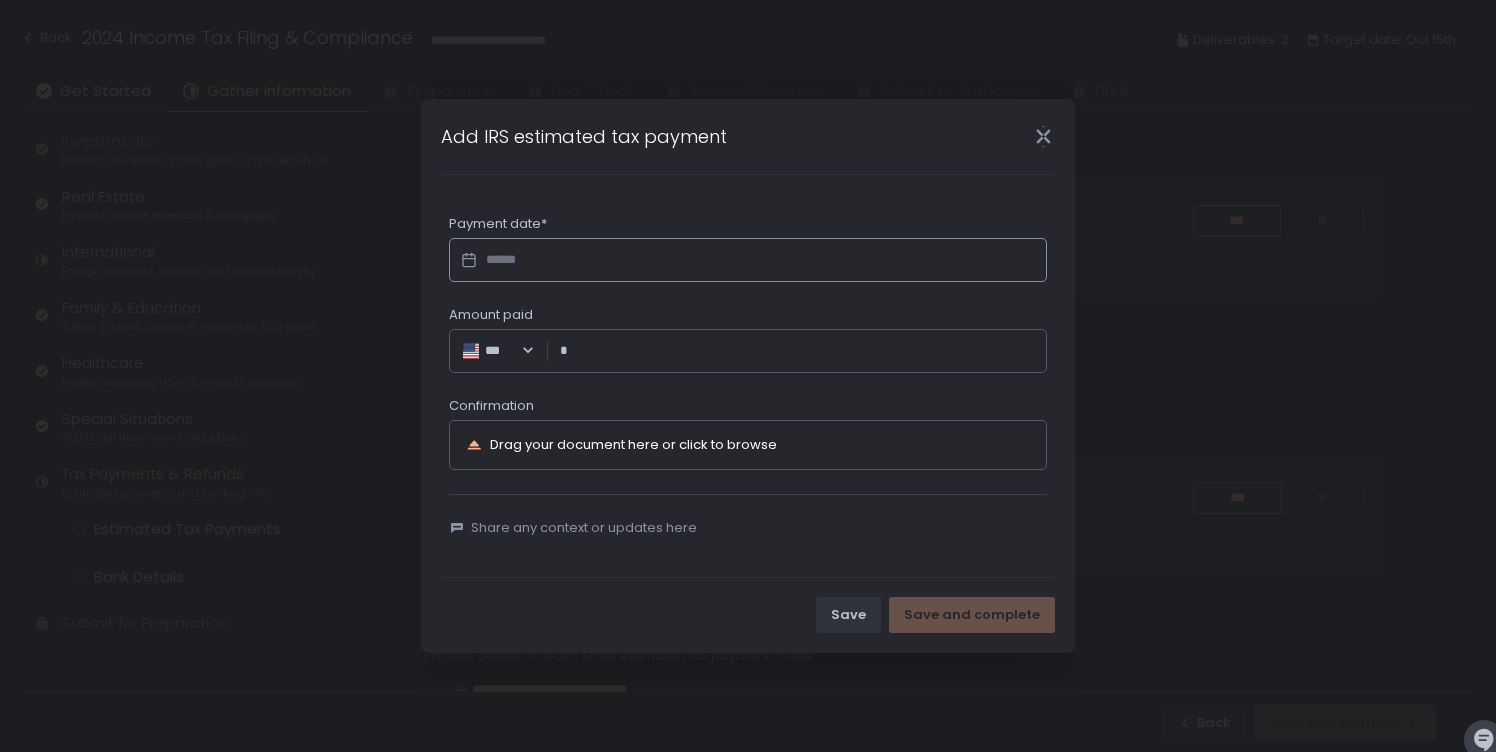click 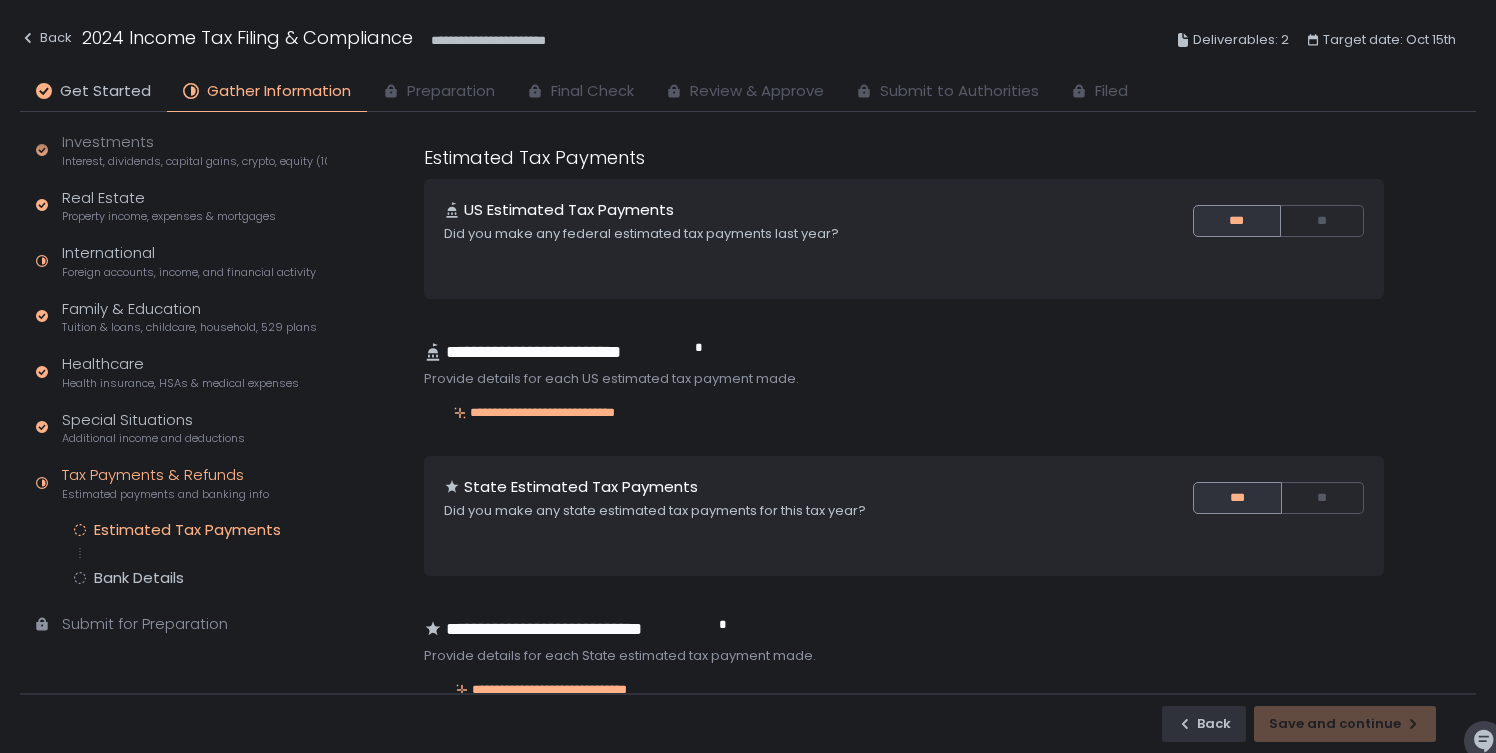 scroll, scrollTop: 172, scrollLeft: 0, axis: vertical 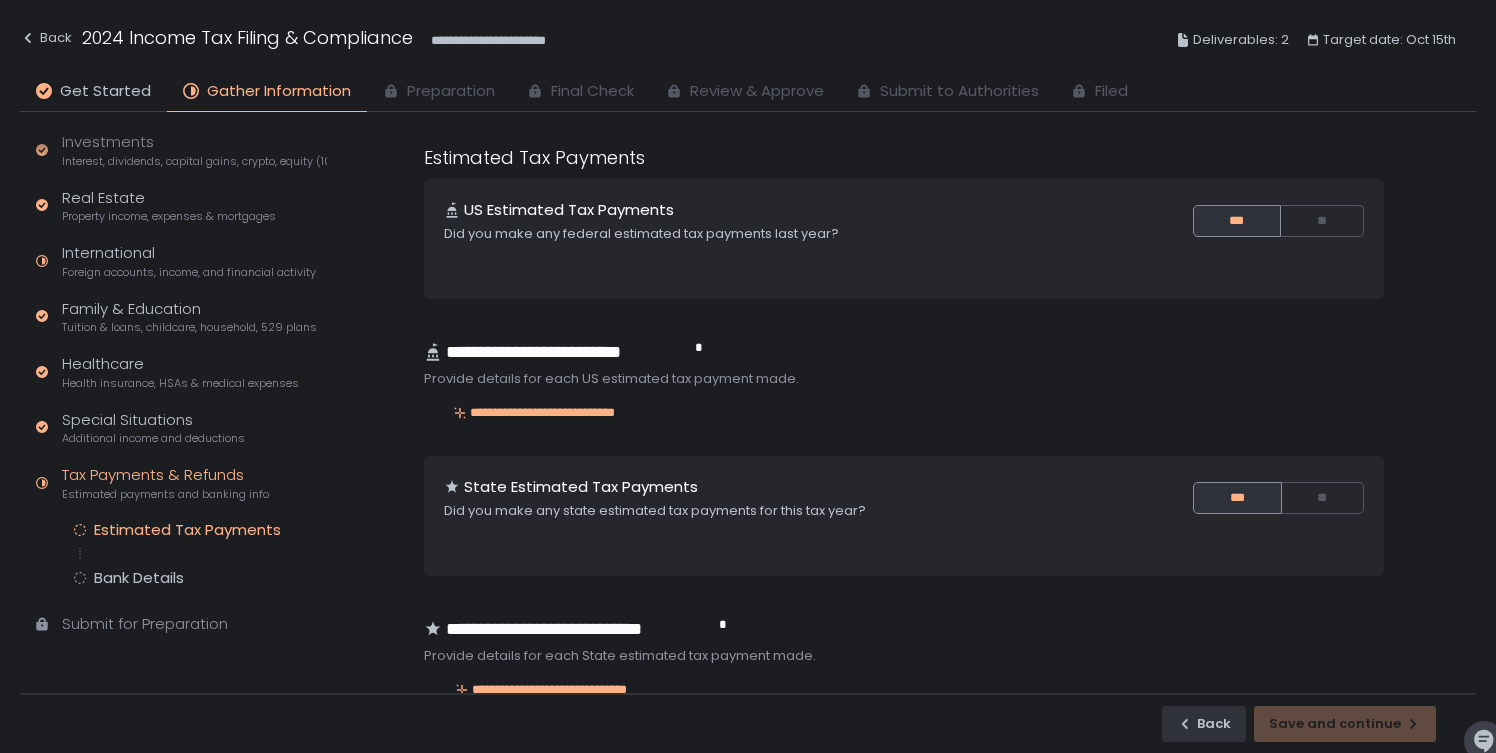 click on "State Estimated Tax Payments" at bounding box center [778, 487] 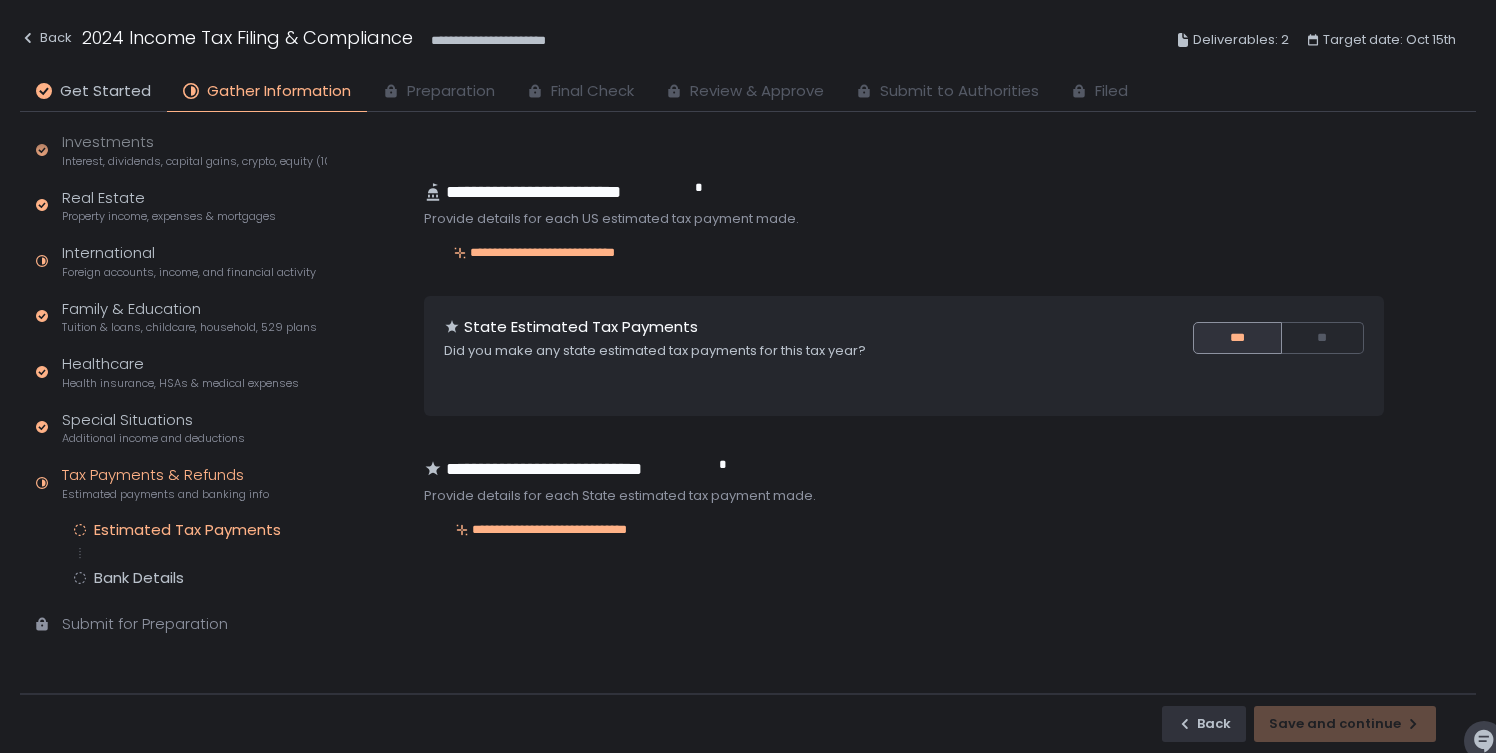 scroll, scrollTop: 161, scrollLeft: 0, axis: vertical 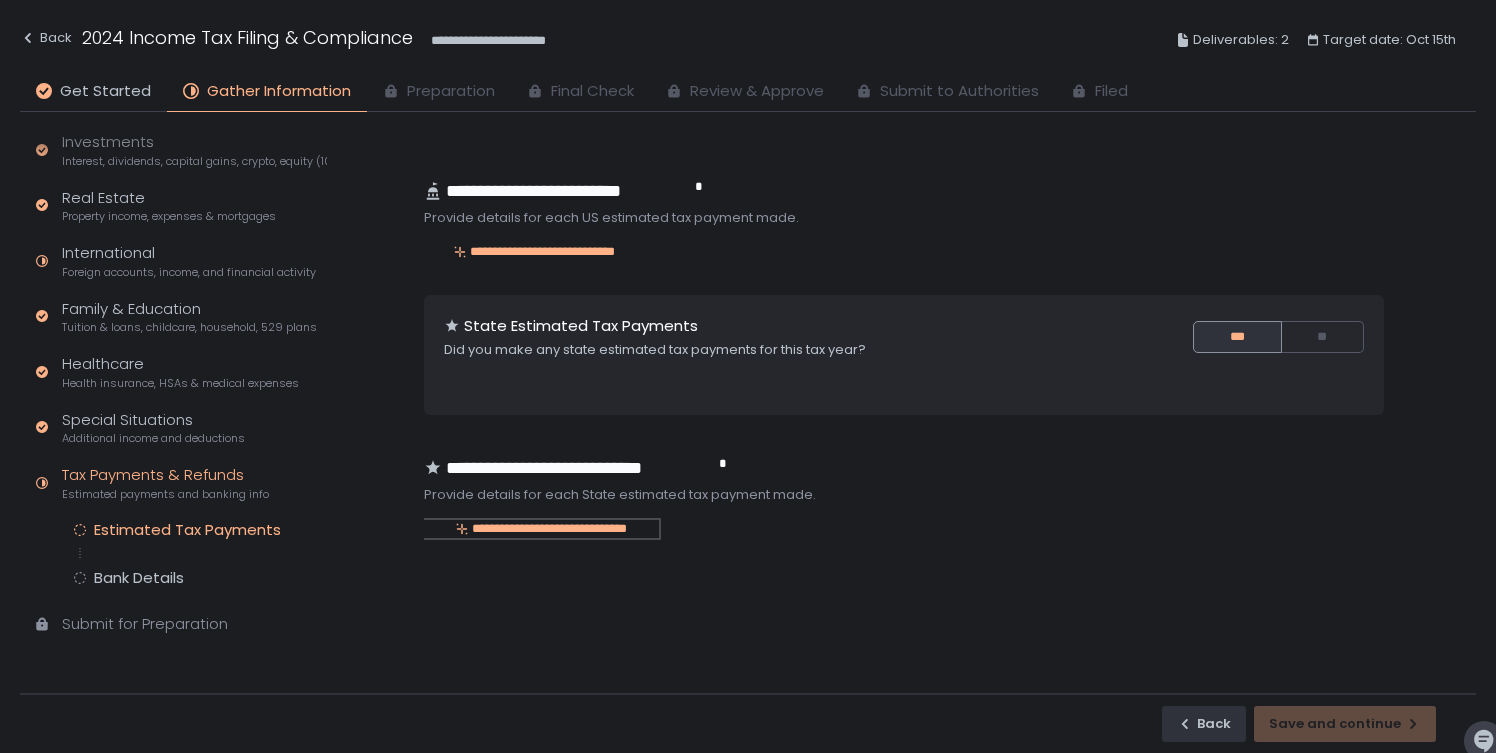 click on "**********" 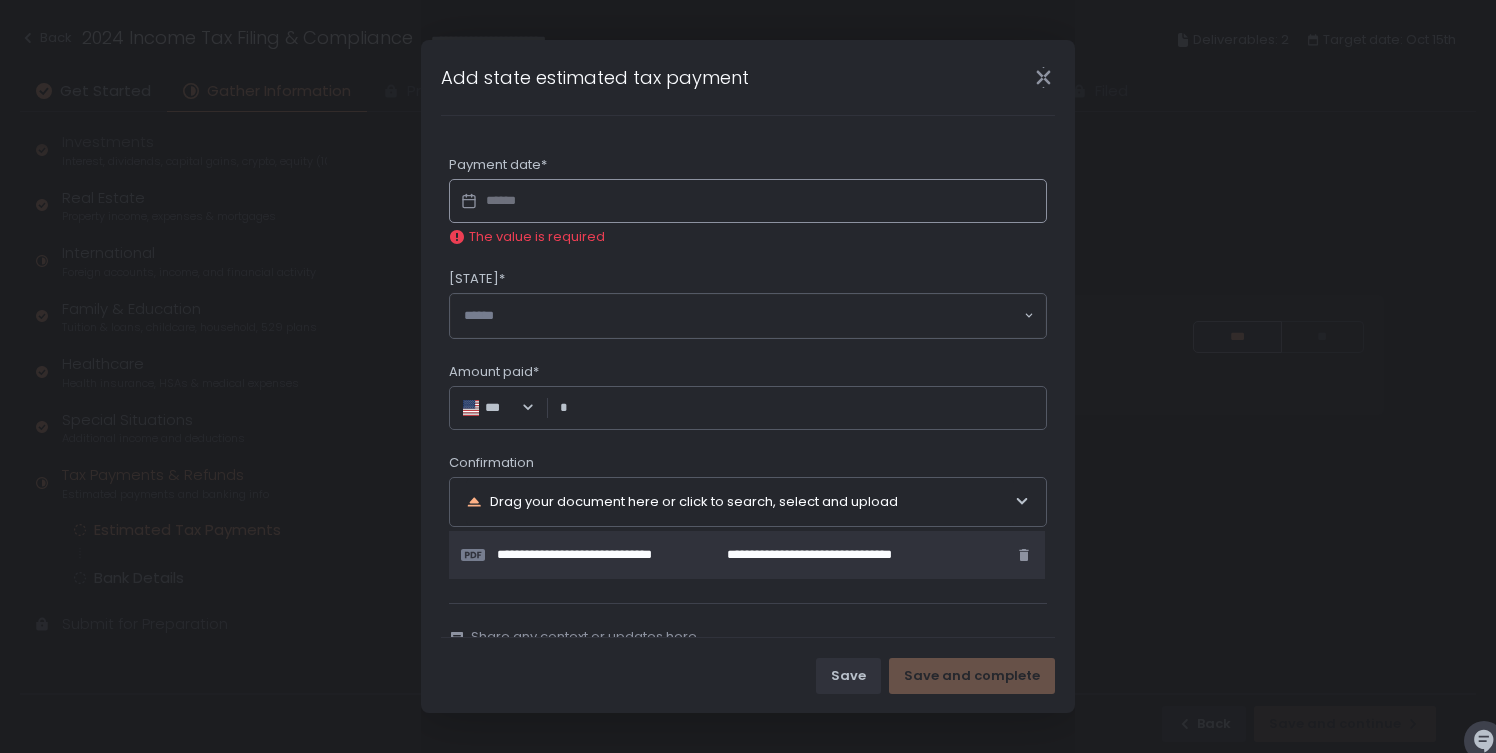 click on "Amount paid*" at bounding box center [803, 408] 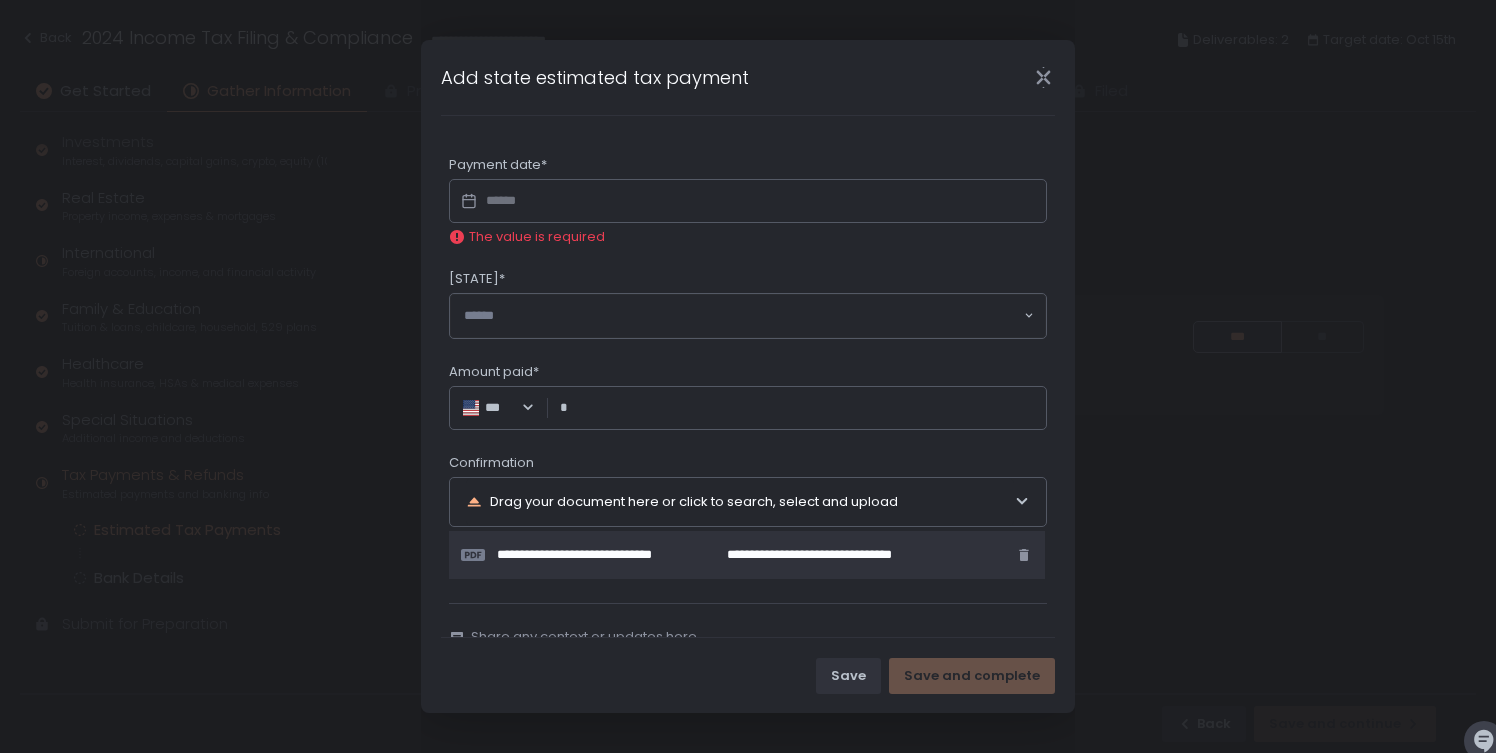 paste on "********" 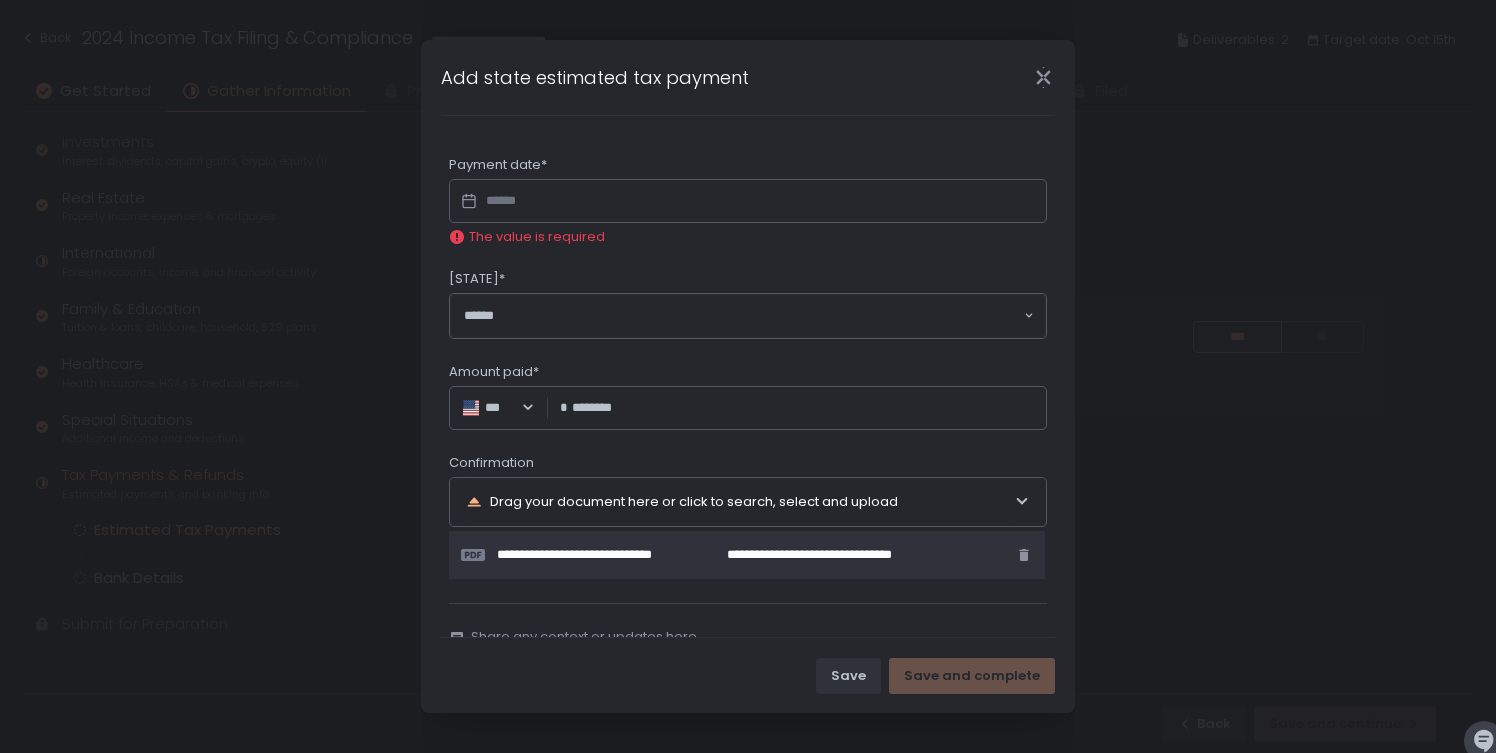 type on "*********" 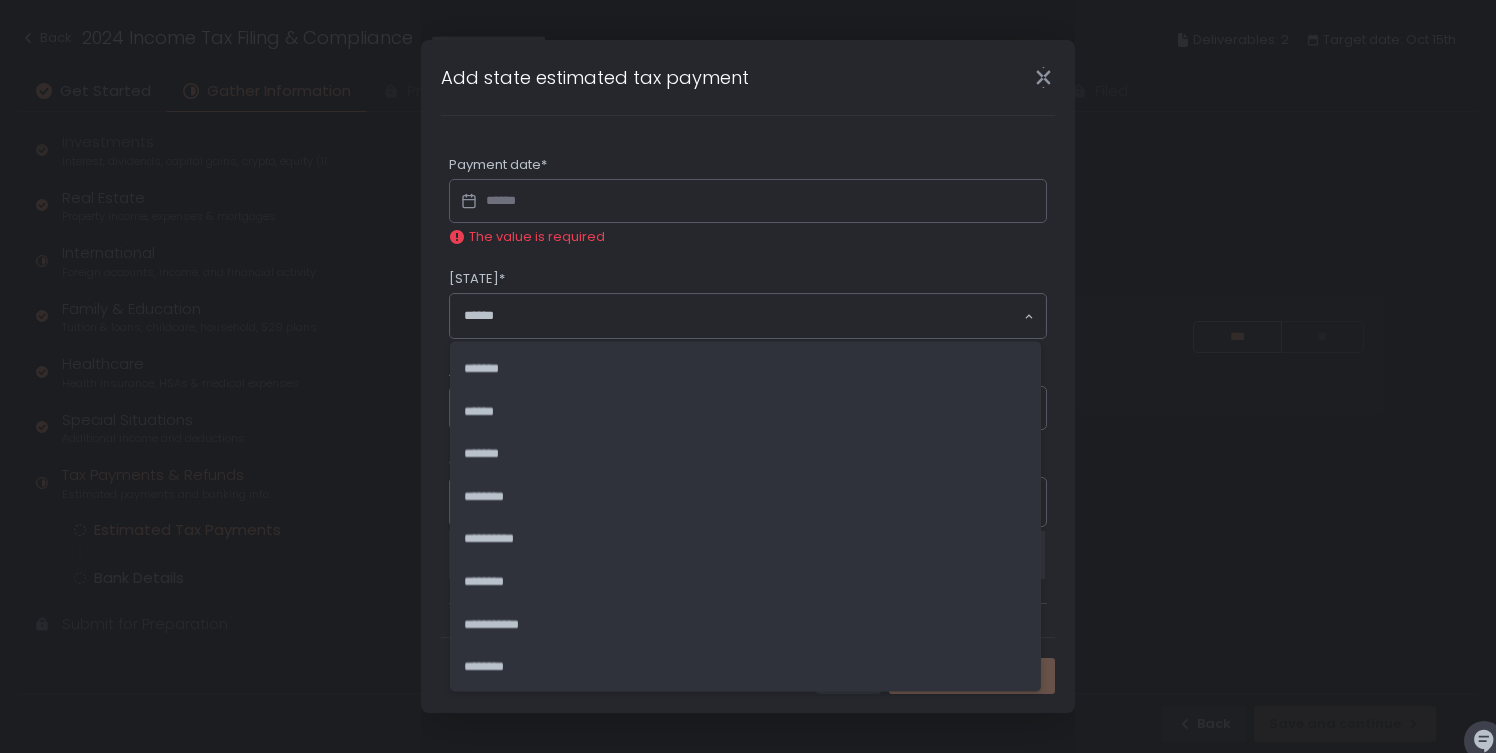 click 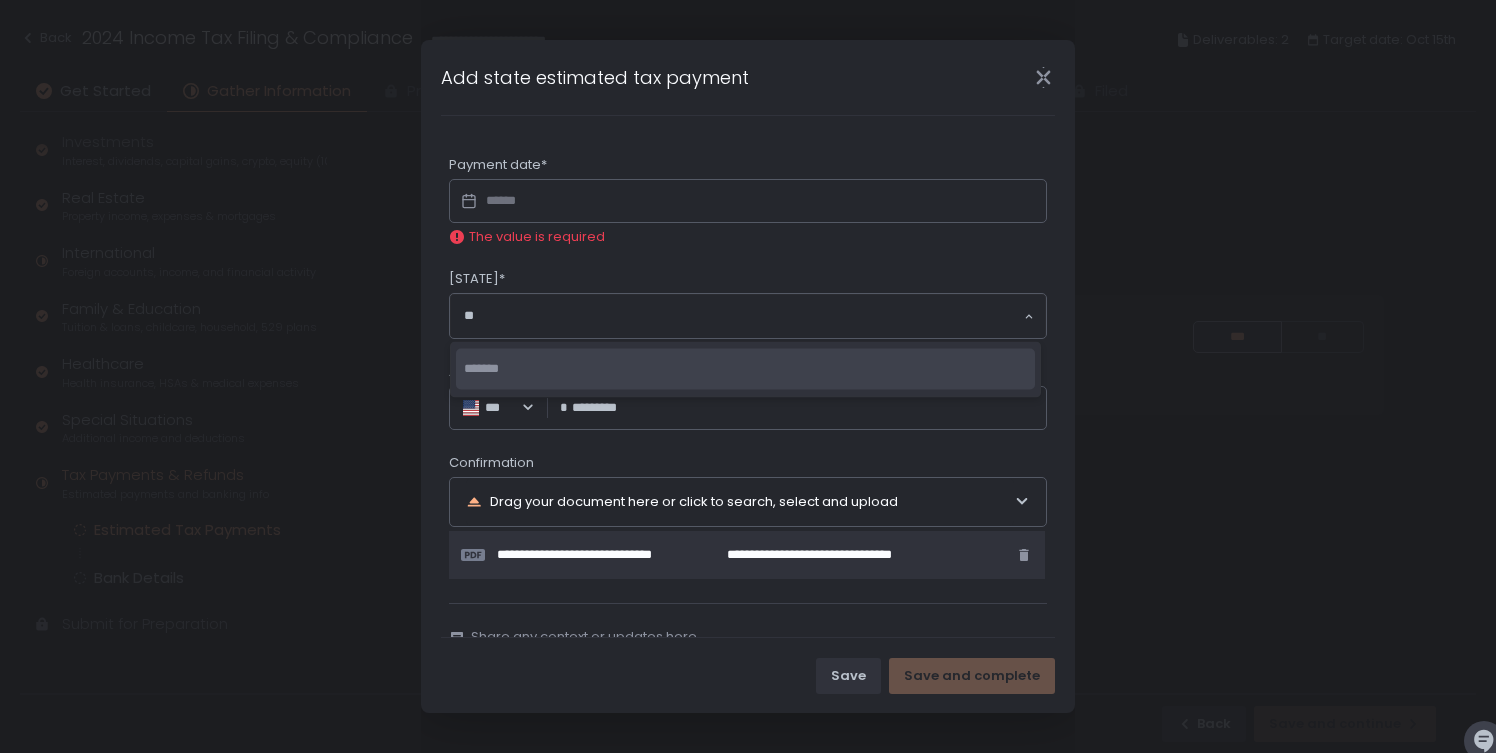 click on "*******" 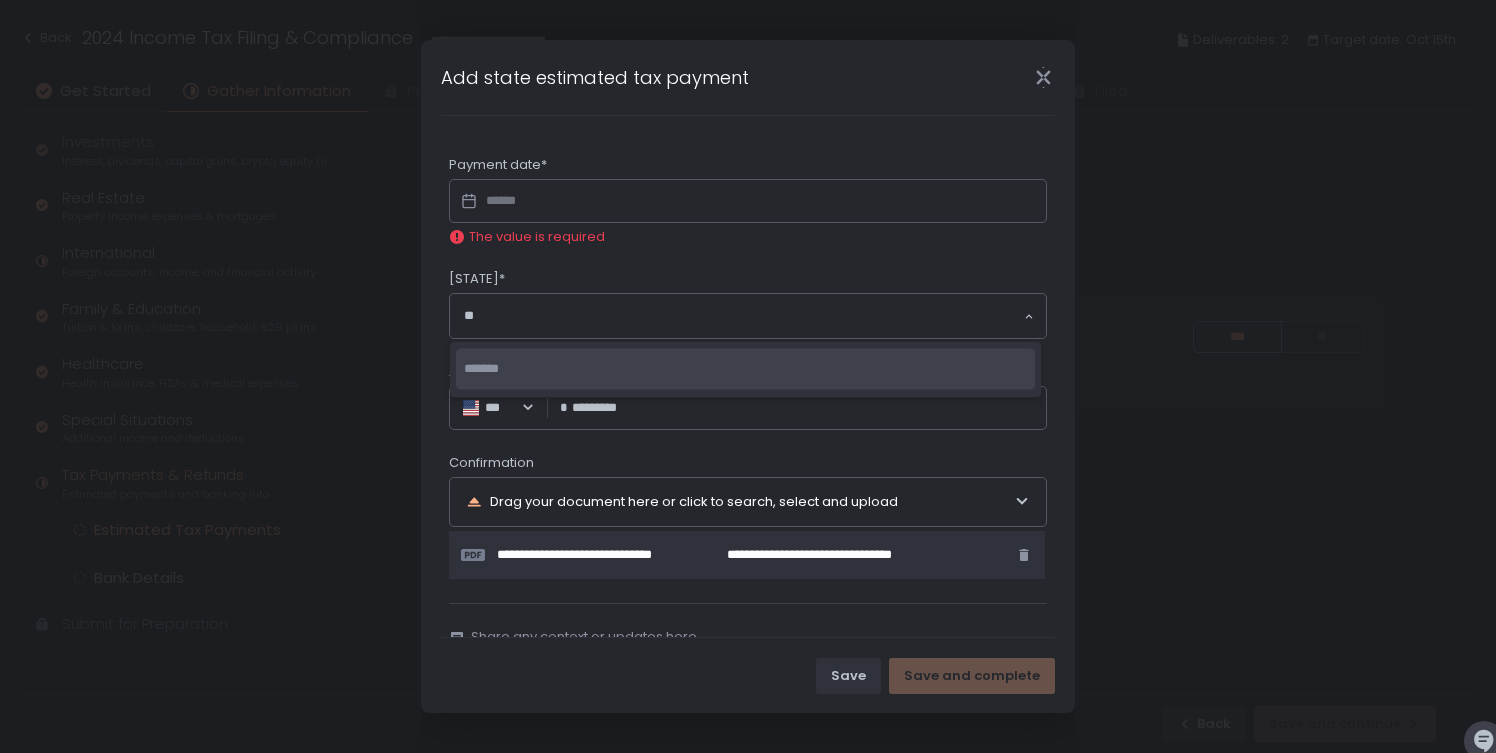 type 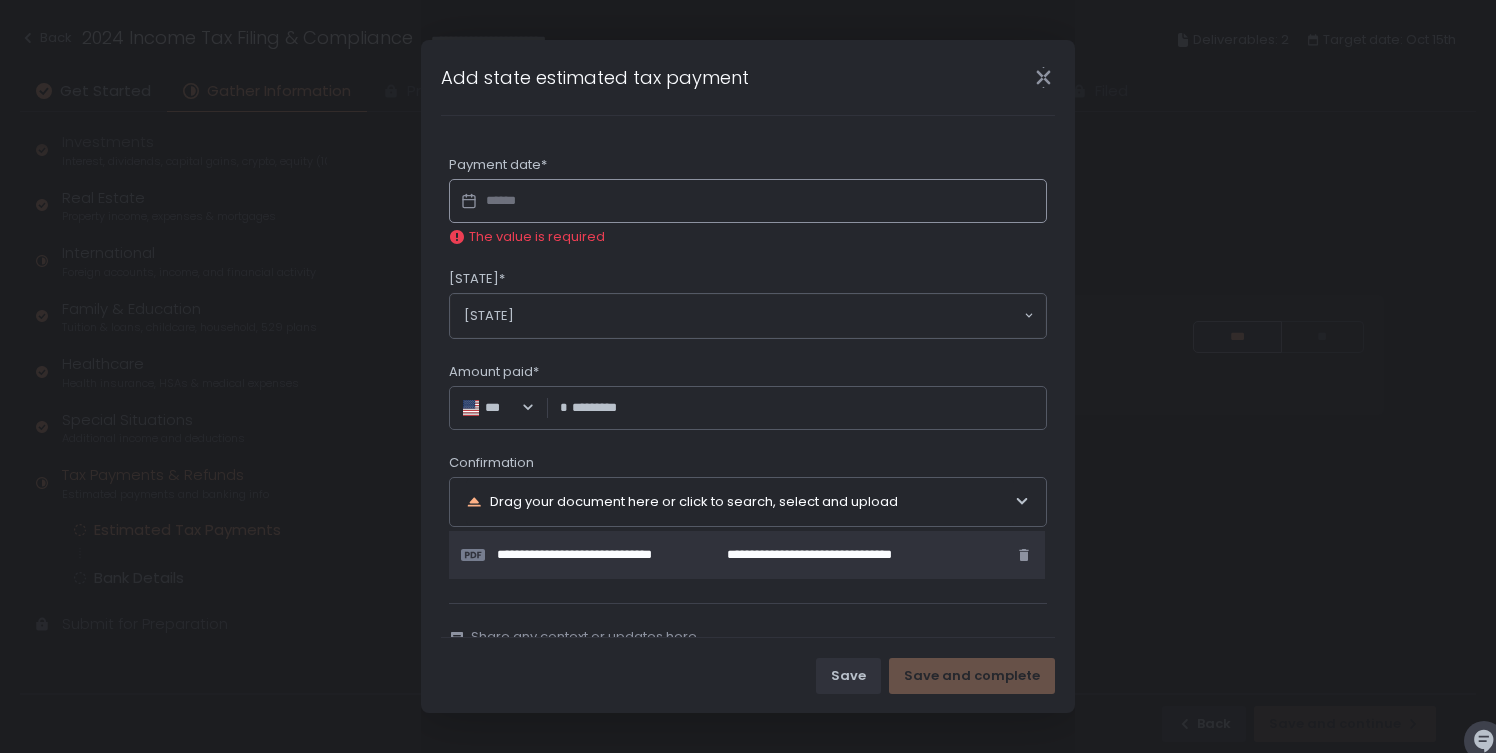 click at bounding box center (748, 201) 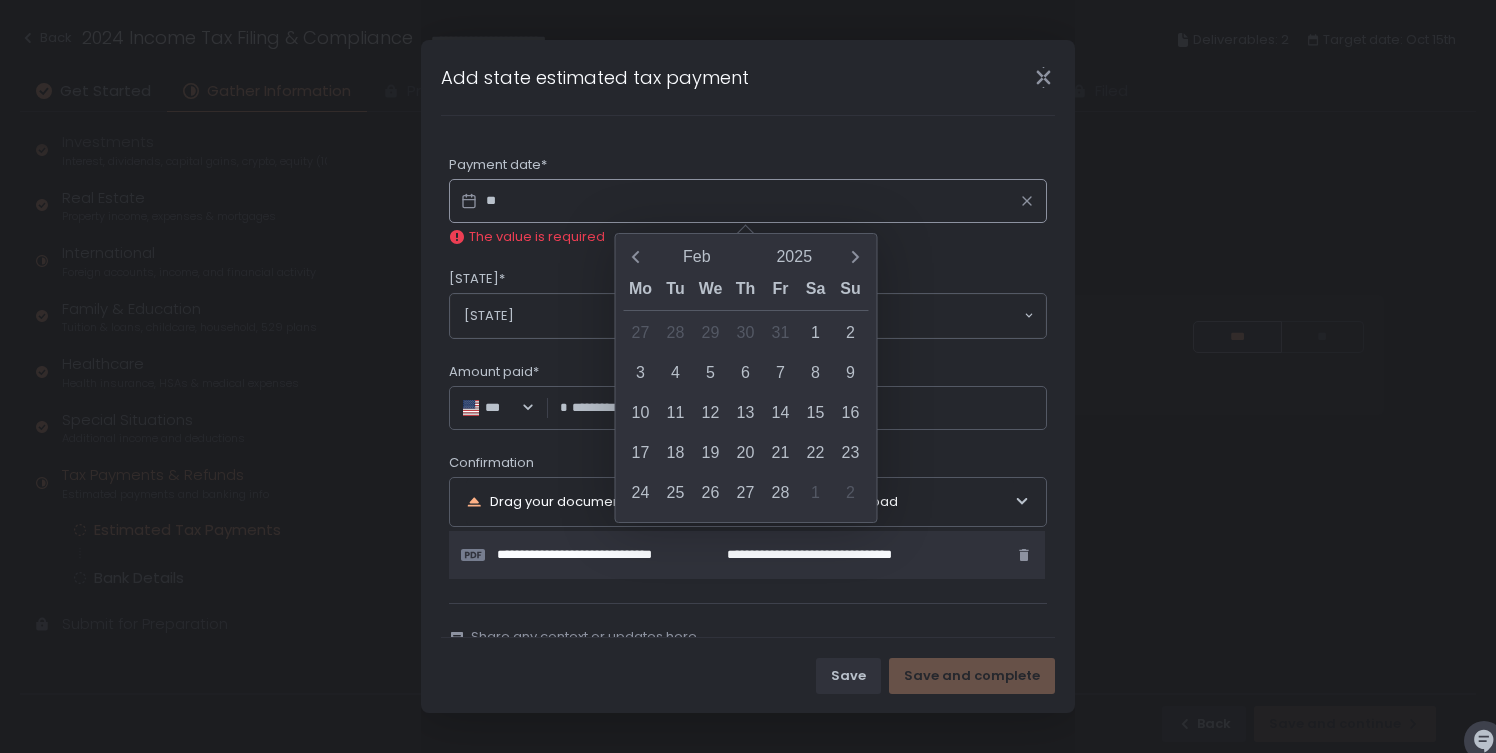 type on "*" 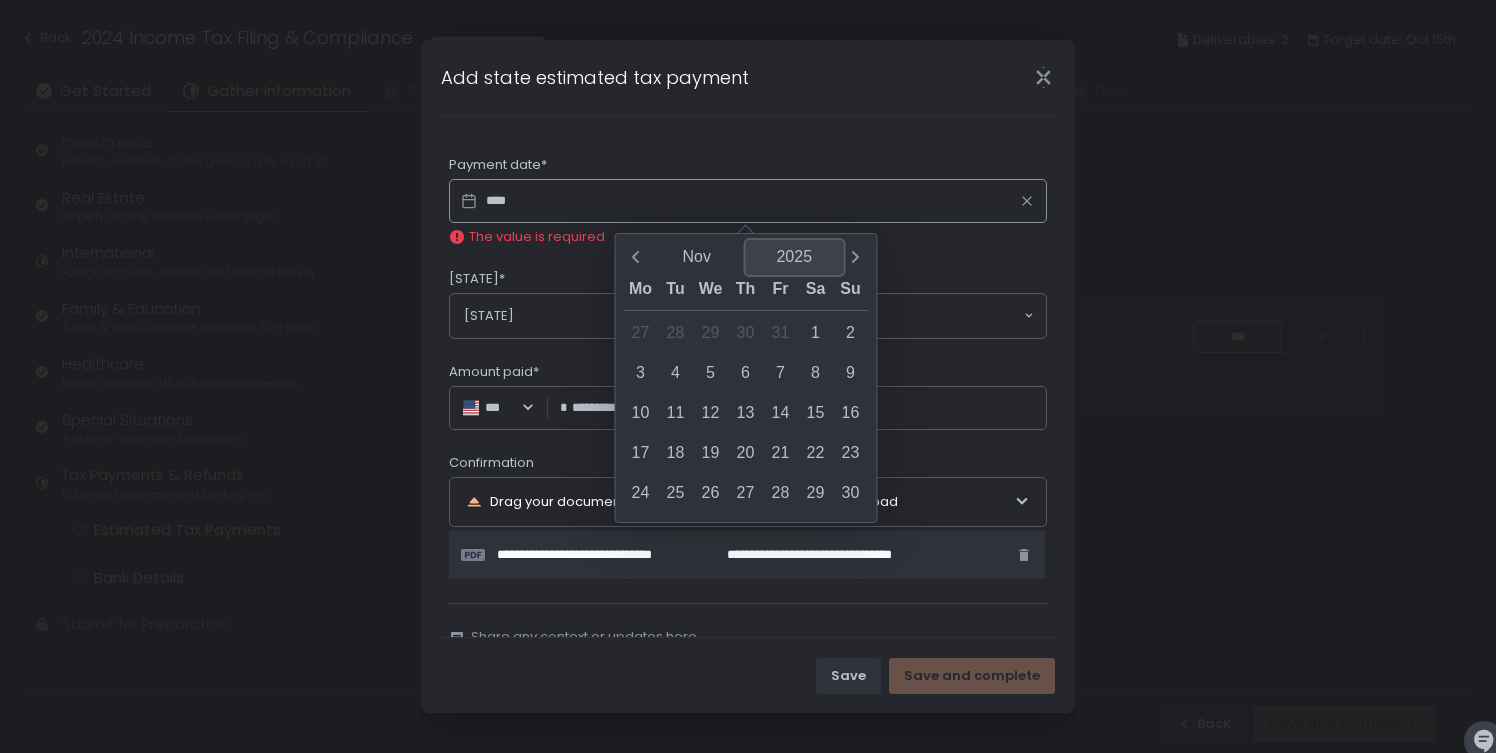 click on "2025" 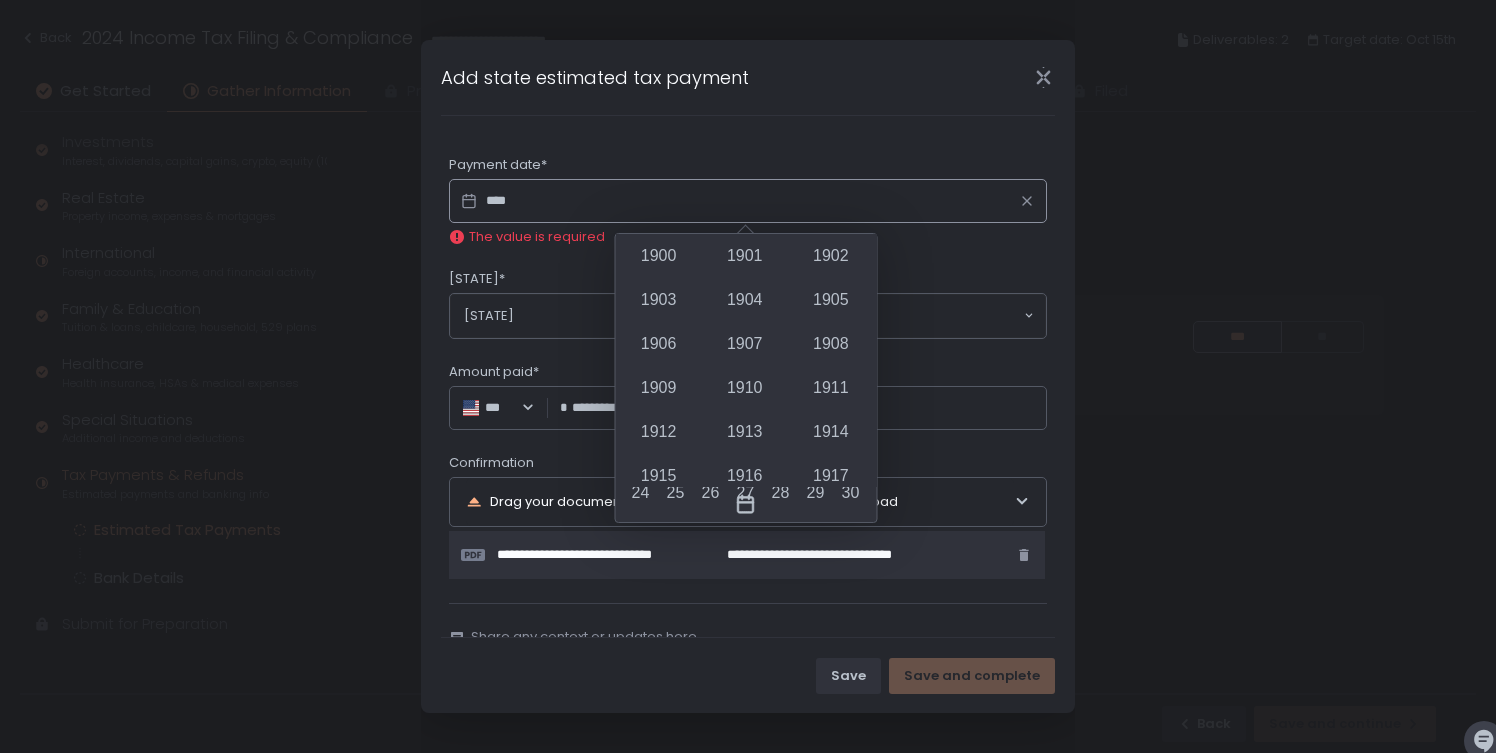 scroll, scrollTop: 1686, scrollLeft: 0, axis: vertical 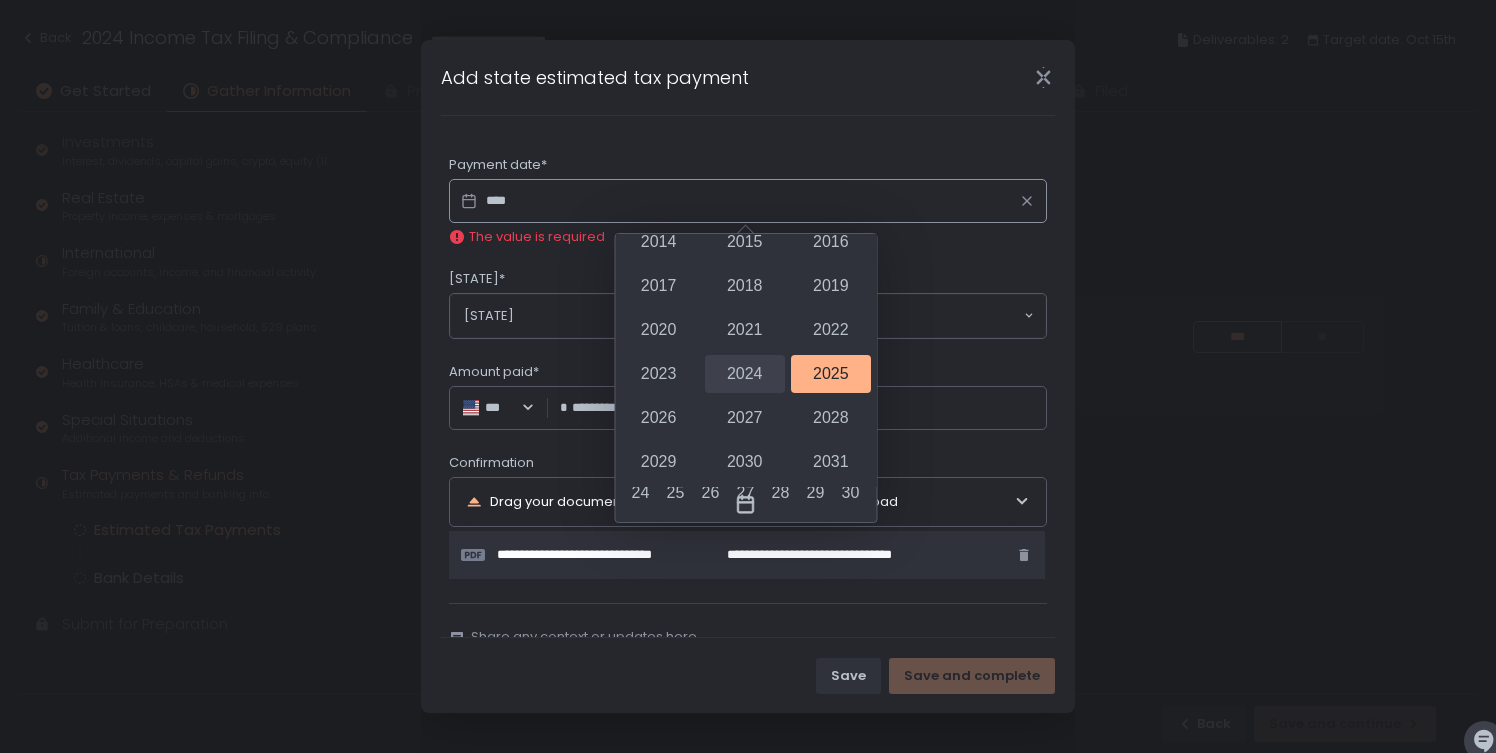 click on "2024" at bounding box center [744, 374] 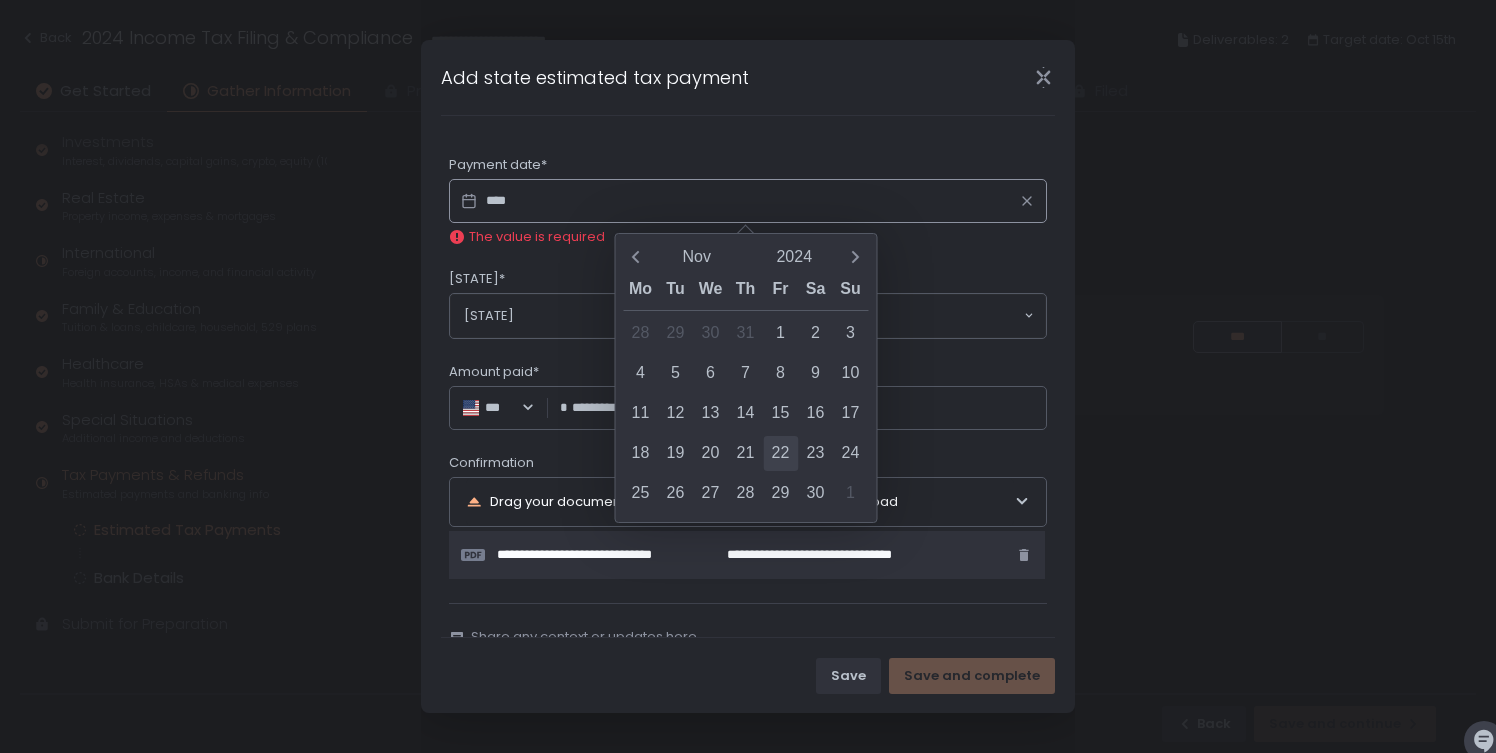click on "22" at bounding box center (780, 453) 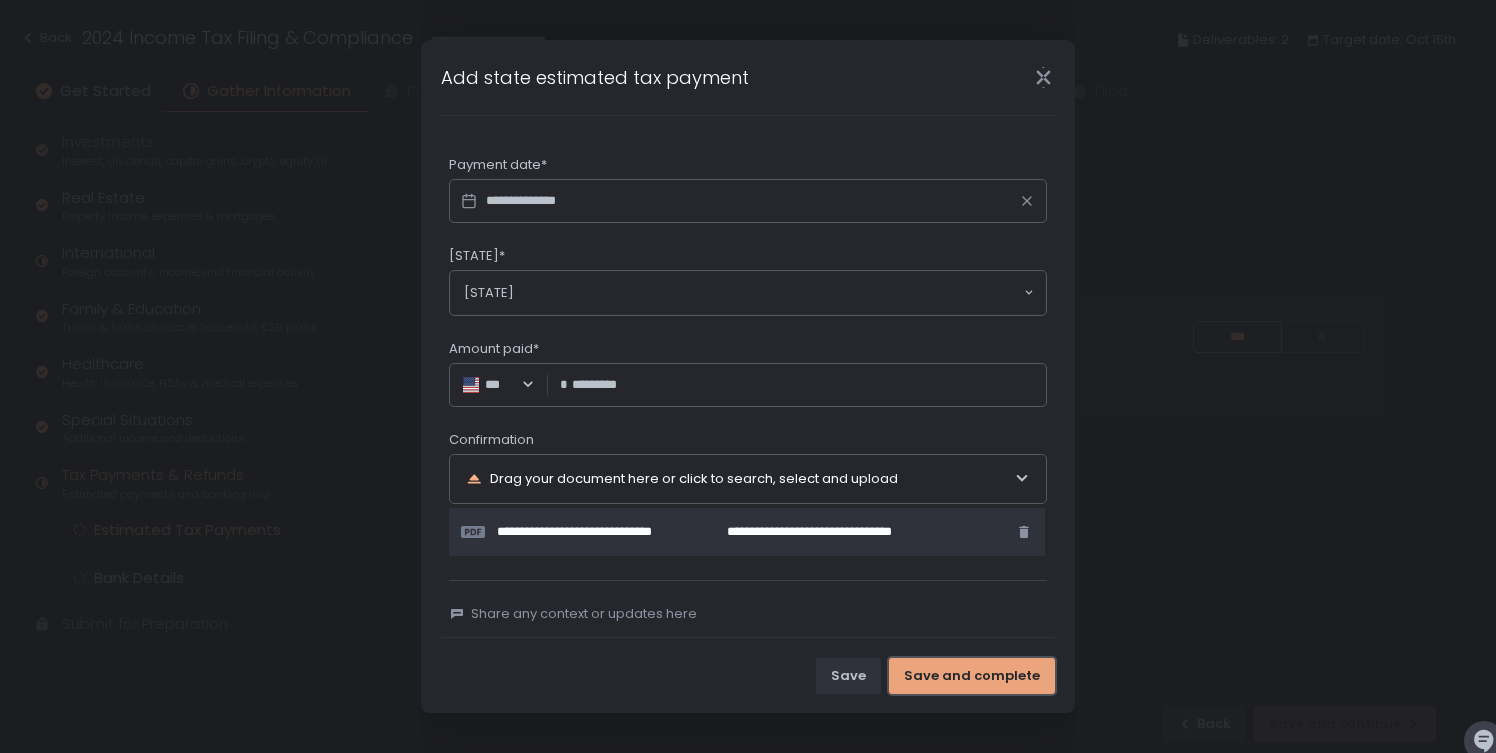 click on "Save and complete" at bounding box center [972, 676] 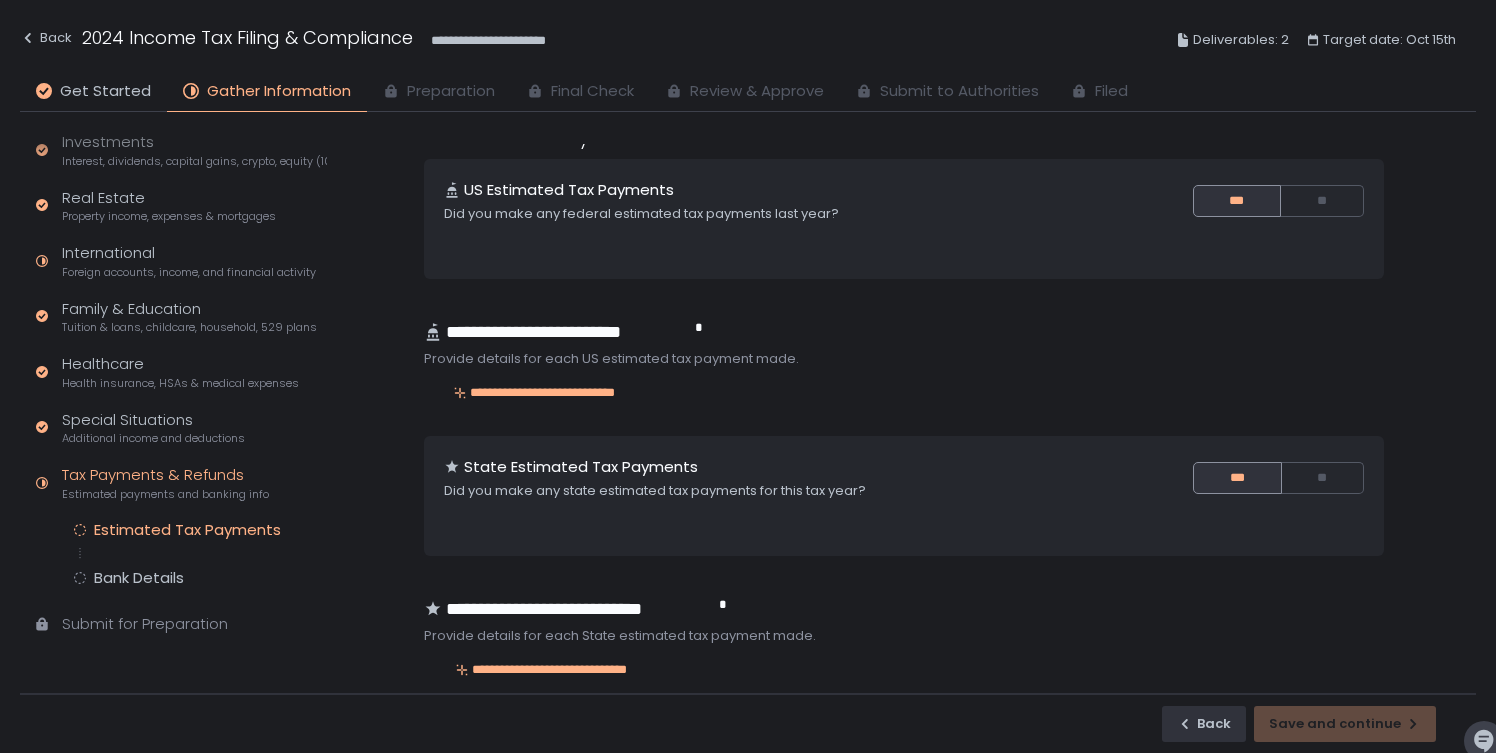 scroll, scrollTop: 0, scrollLeft: 0, axis: both 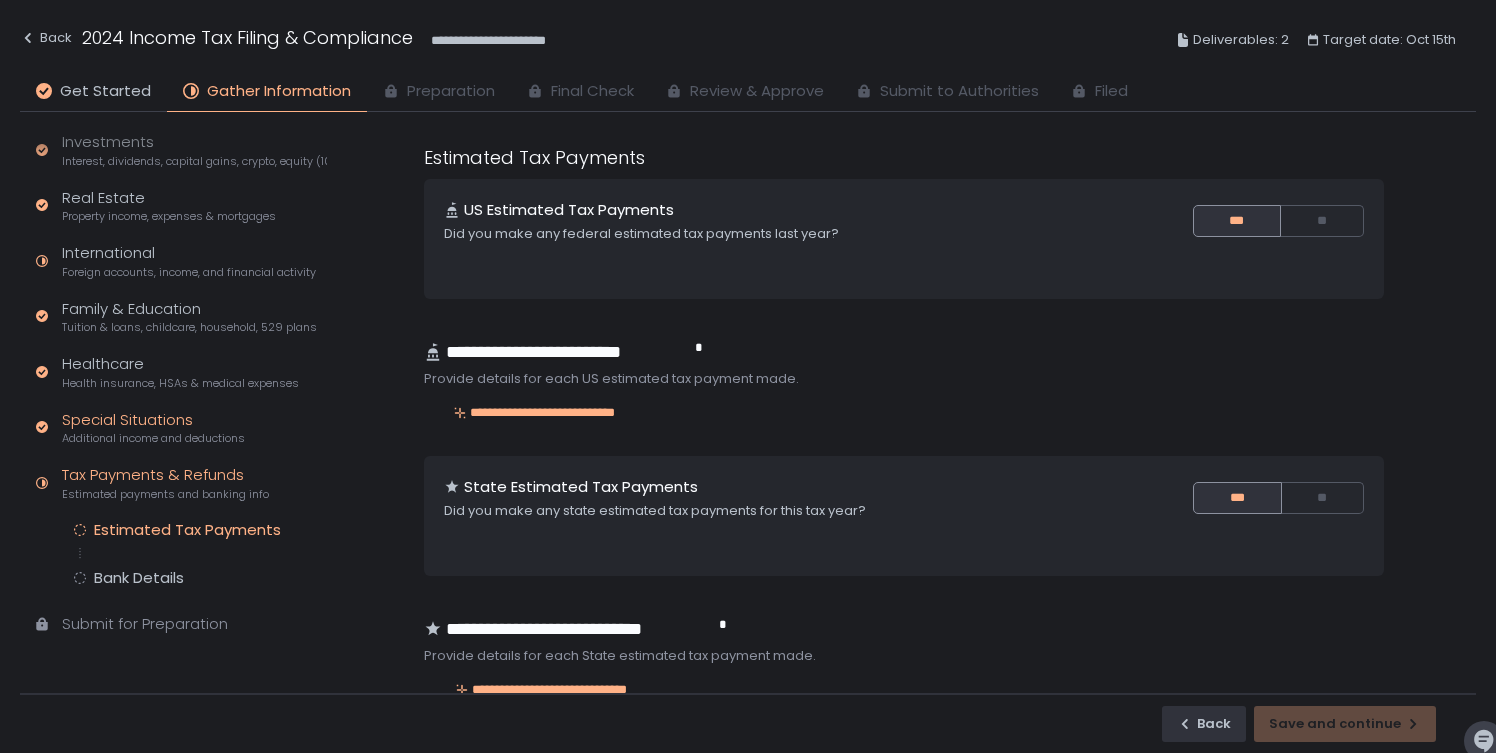 click on "Special Situations Additional income and deductions" 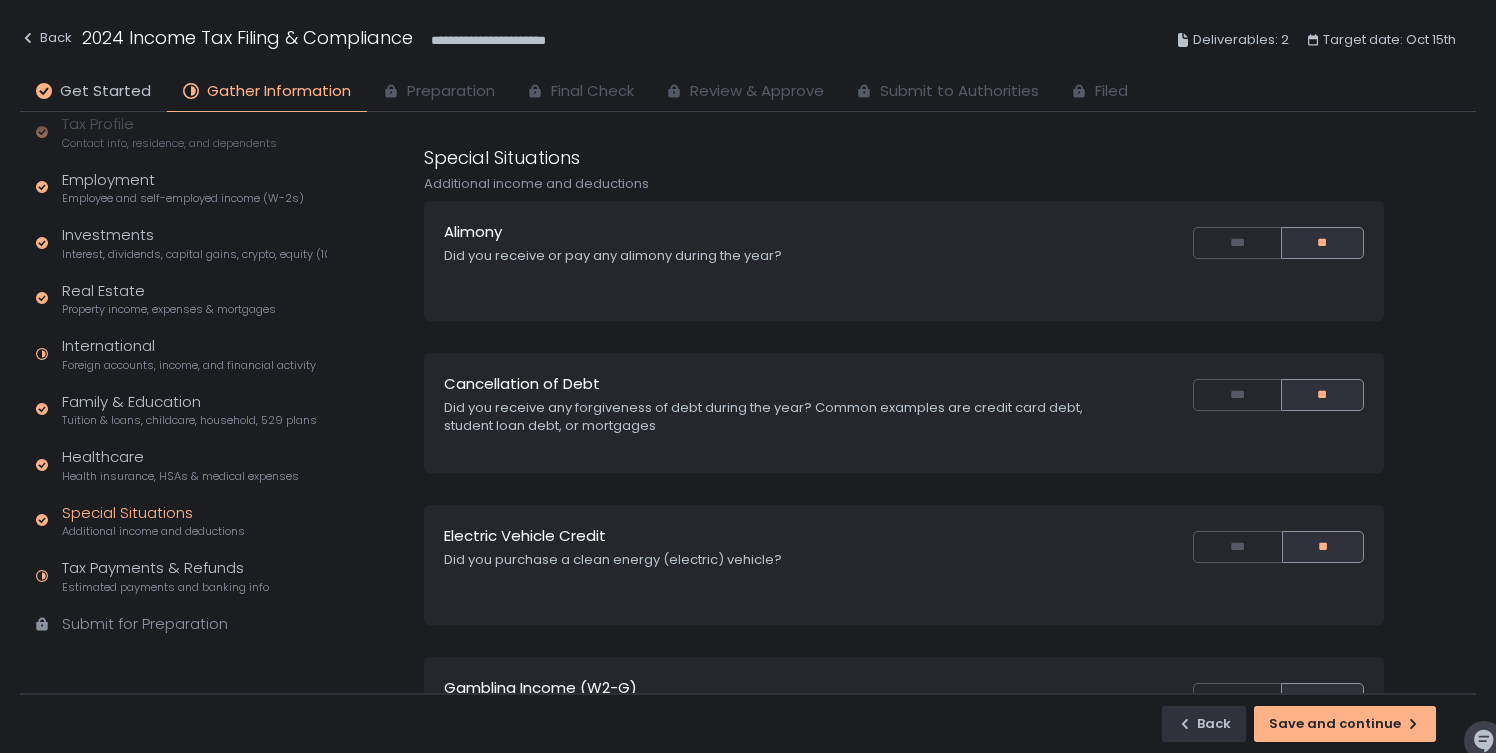 scroll, scrollTop: 0, scrollLeft: 0, axis: both 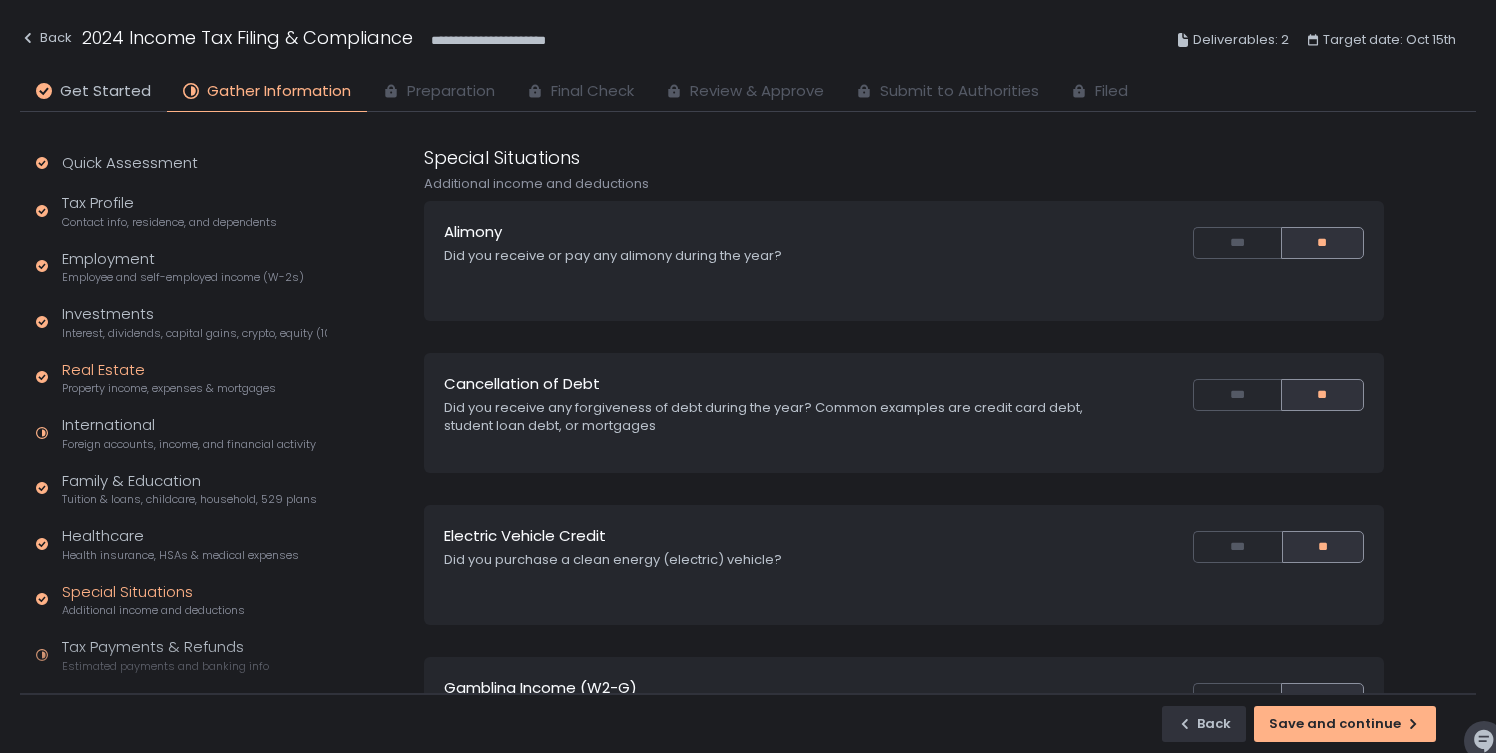 click on "Real Estate Property income, expenses & mortgages" 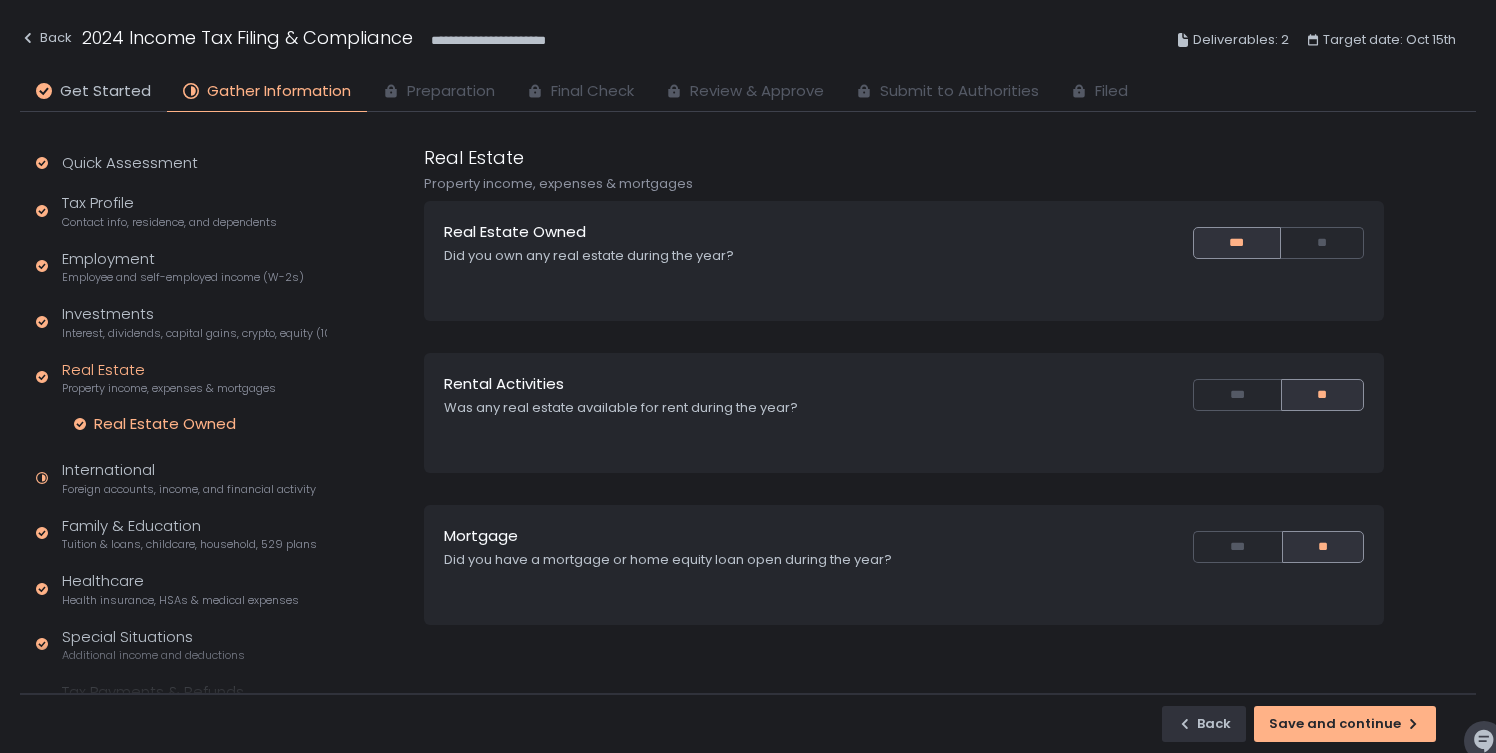 click on "Real Estate Owned" 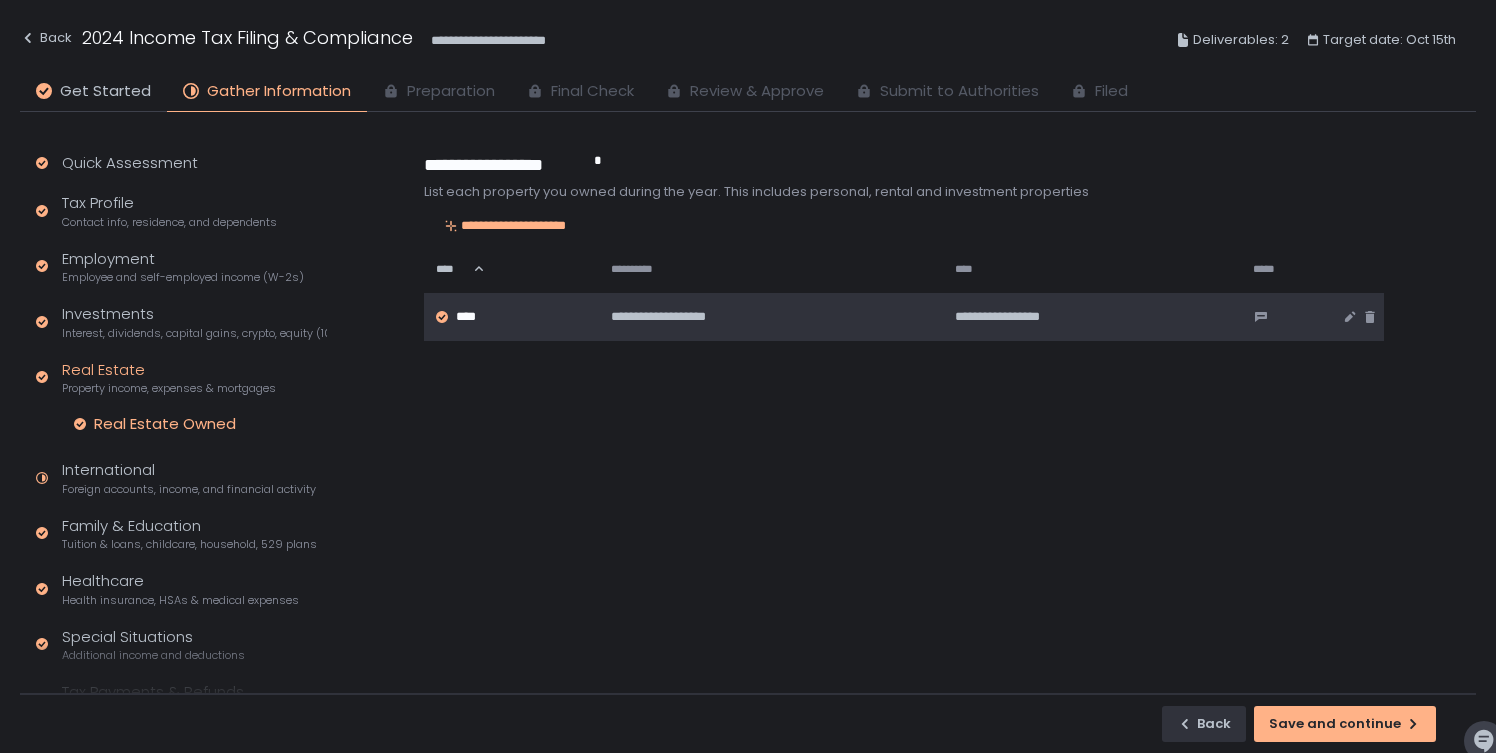 click on "**********" at bounding box center (1087, 317) 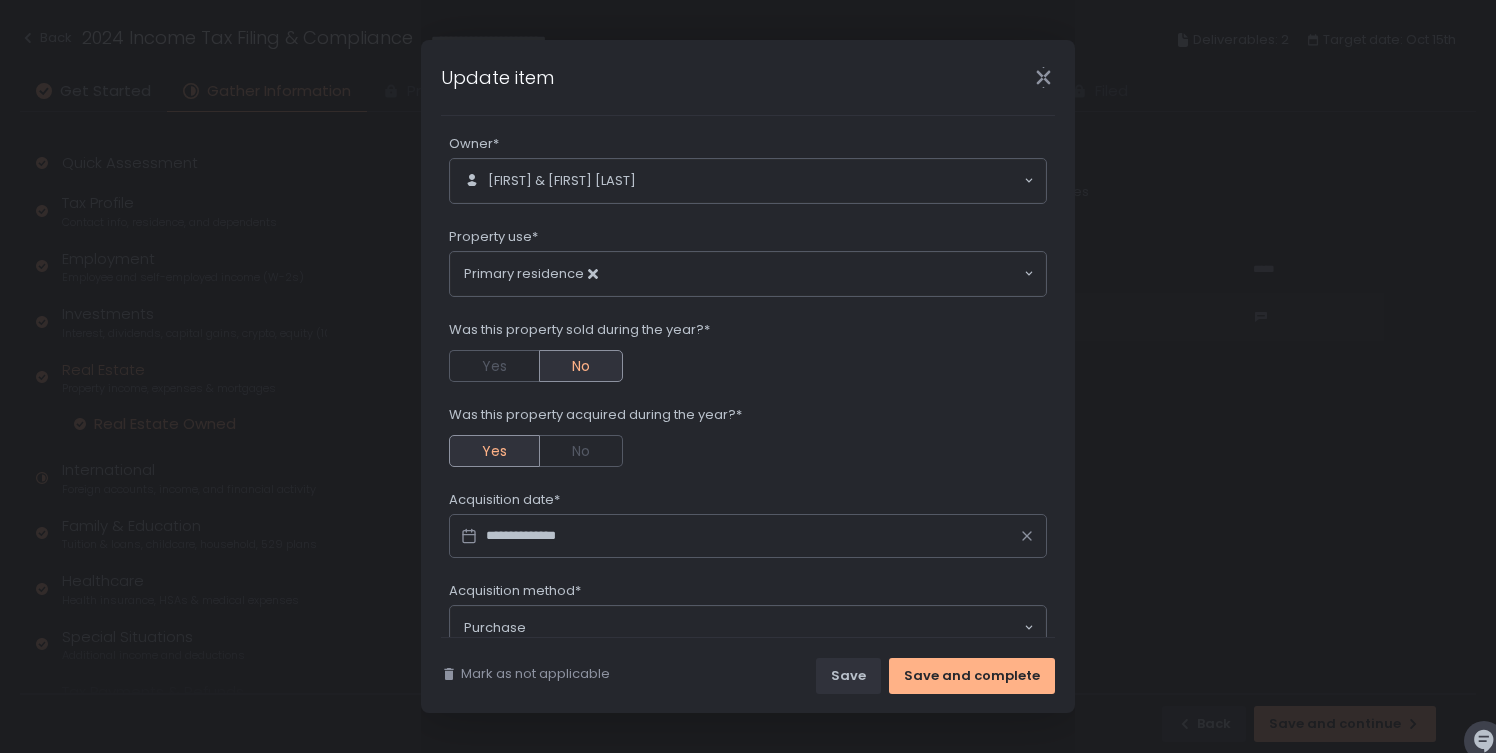 scroll, scrollTop: 0, scrollLeft: 0, axis: both 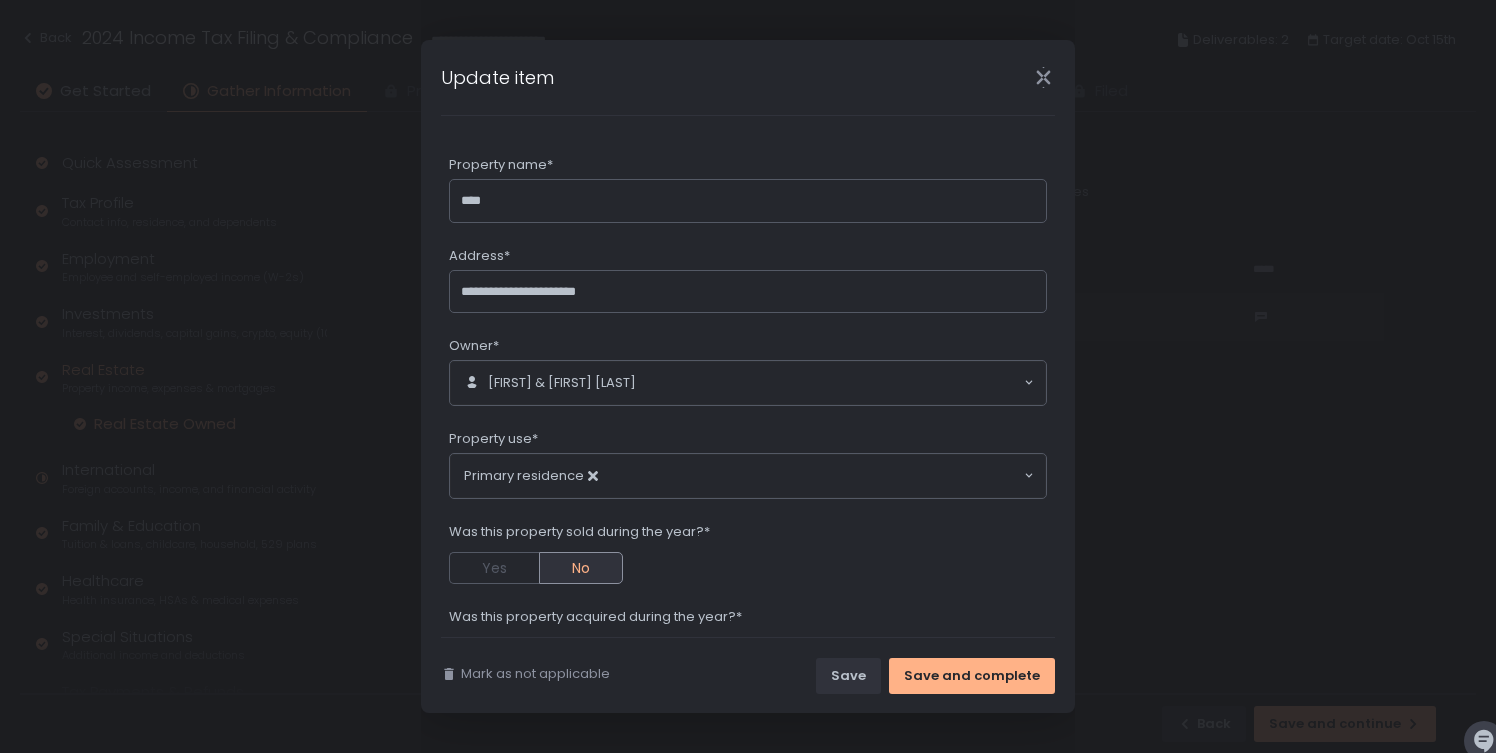click 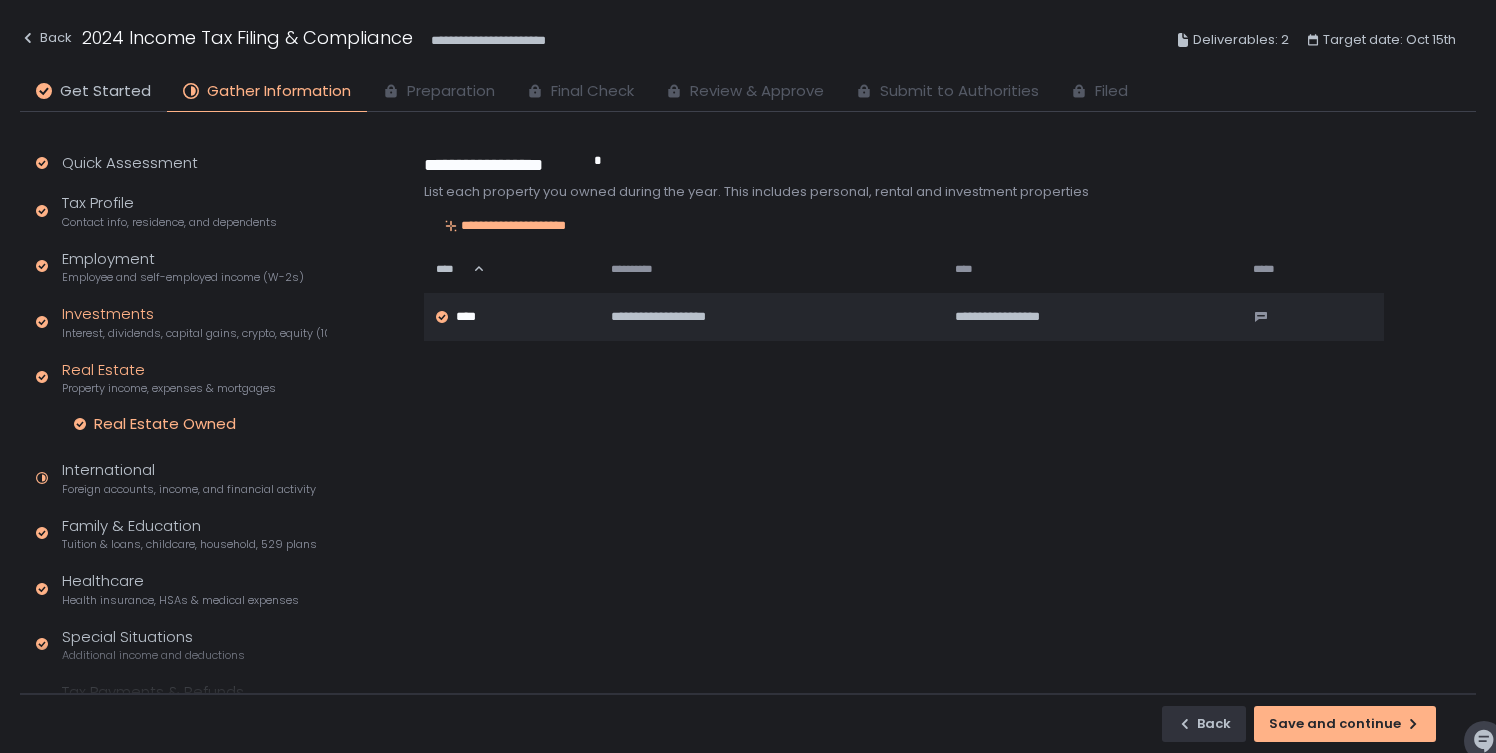 click on "Investments Interest, dividends, capital gains, crypto, equity (1099s, K-1s)" 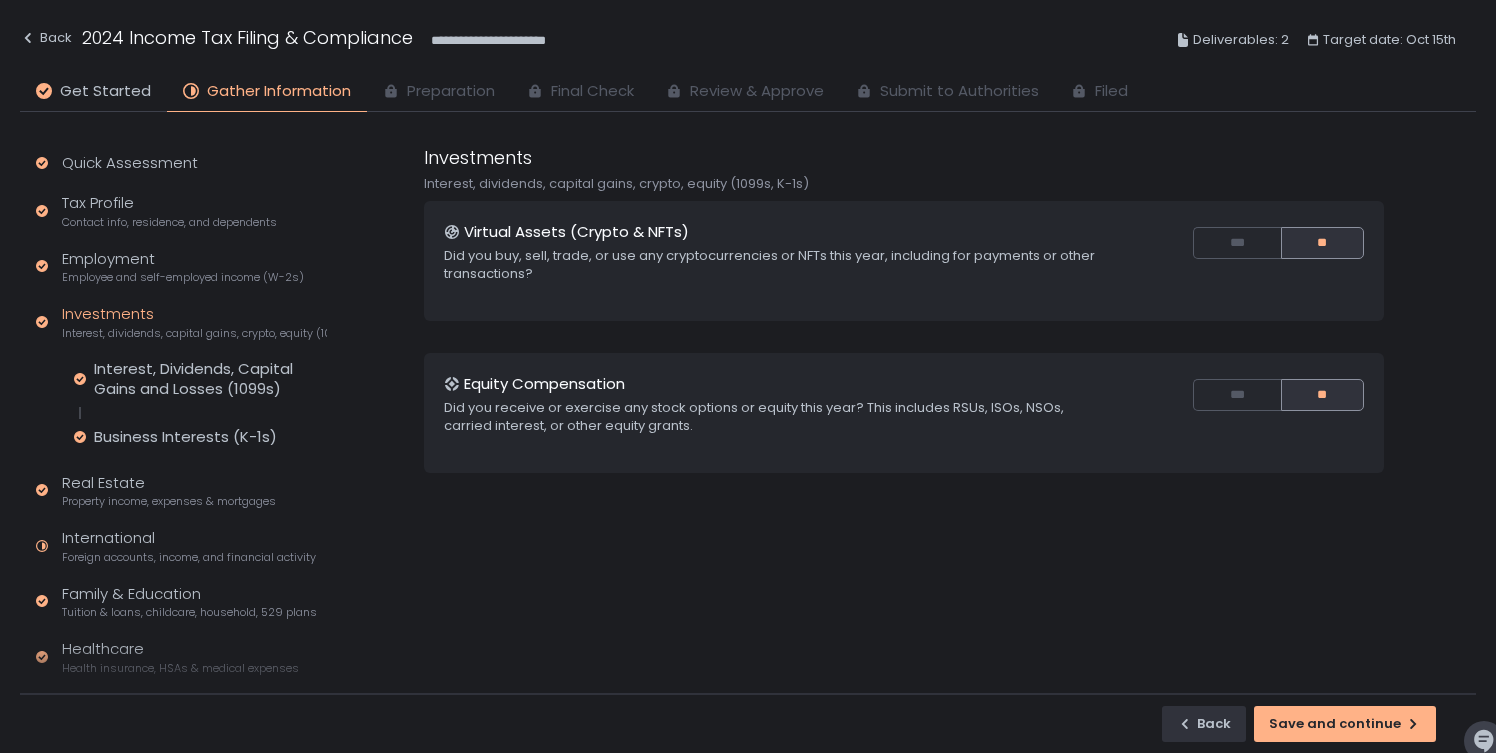 click on "Preparation" 